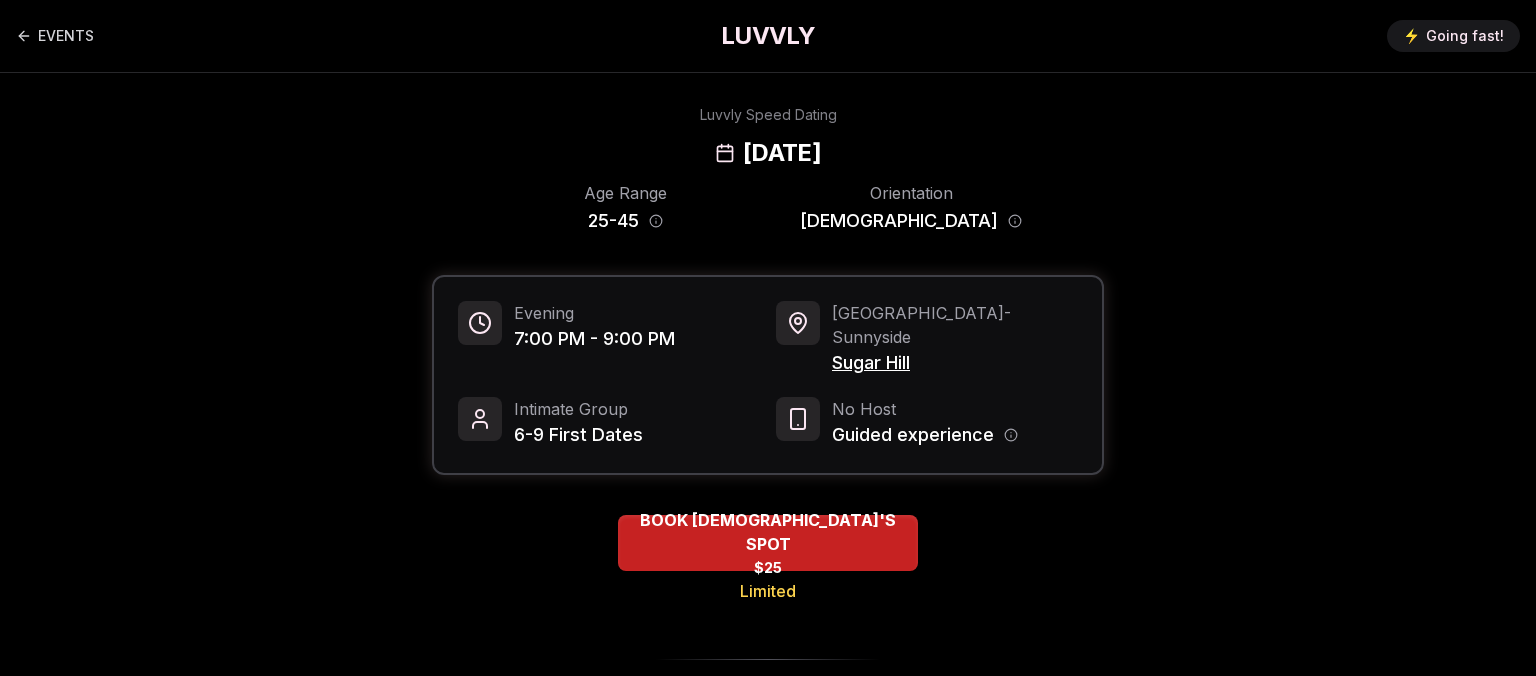 scroll, scrollTop: 0, scrollLeft: 0, axis: both 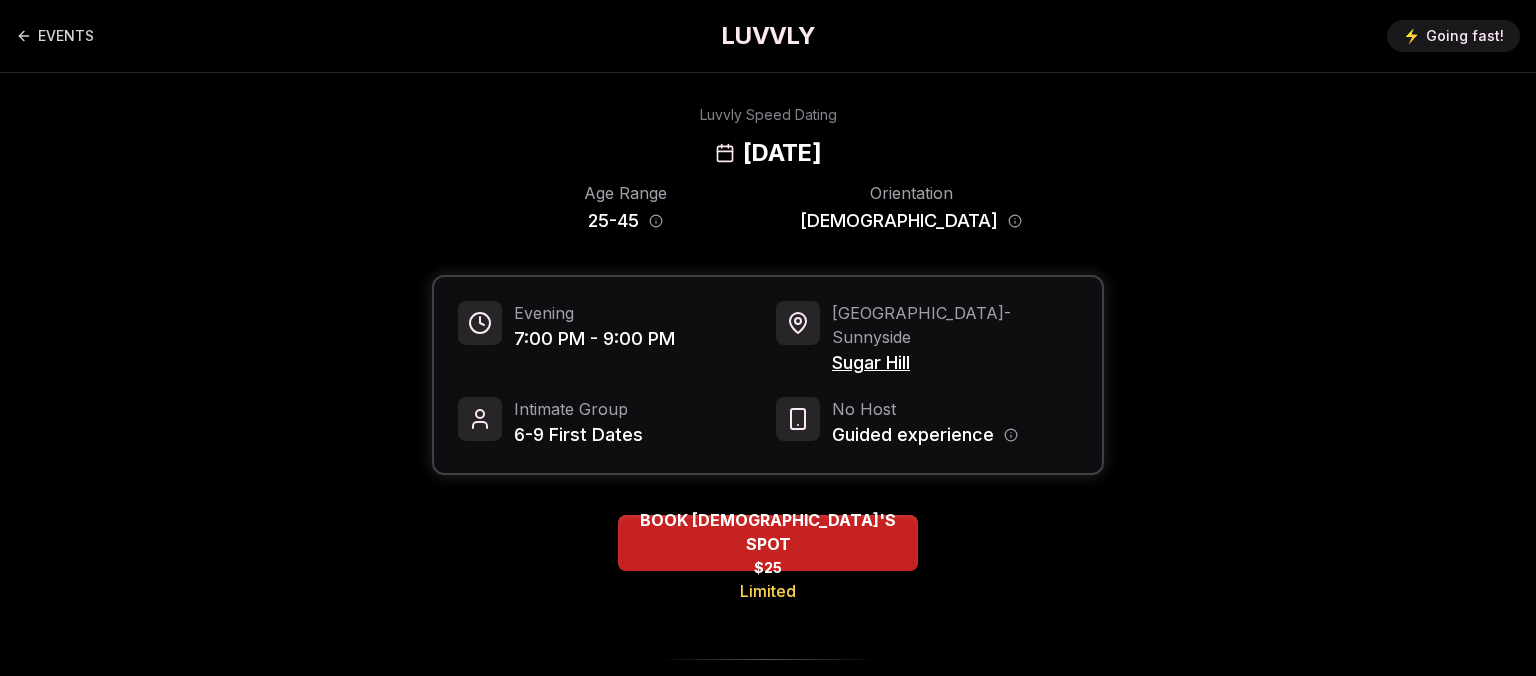 click on "Sugar Hill" at bounding box center [955, 363] 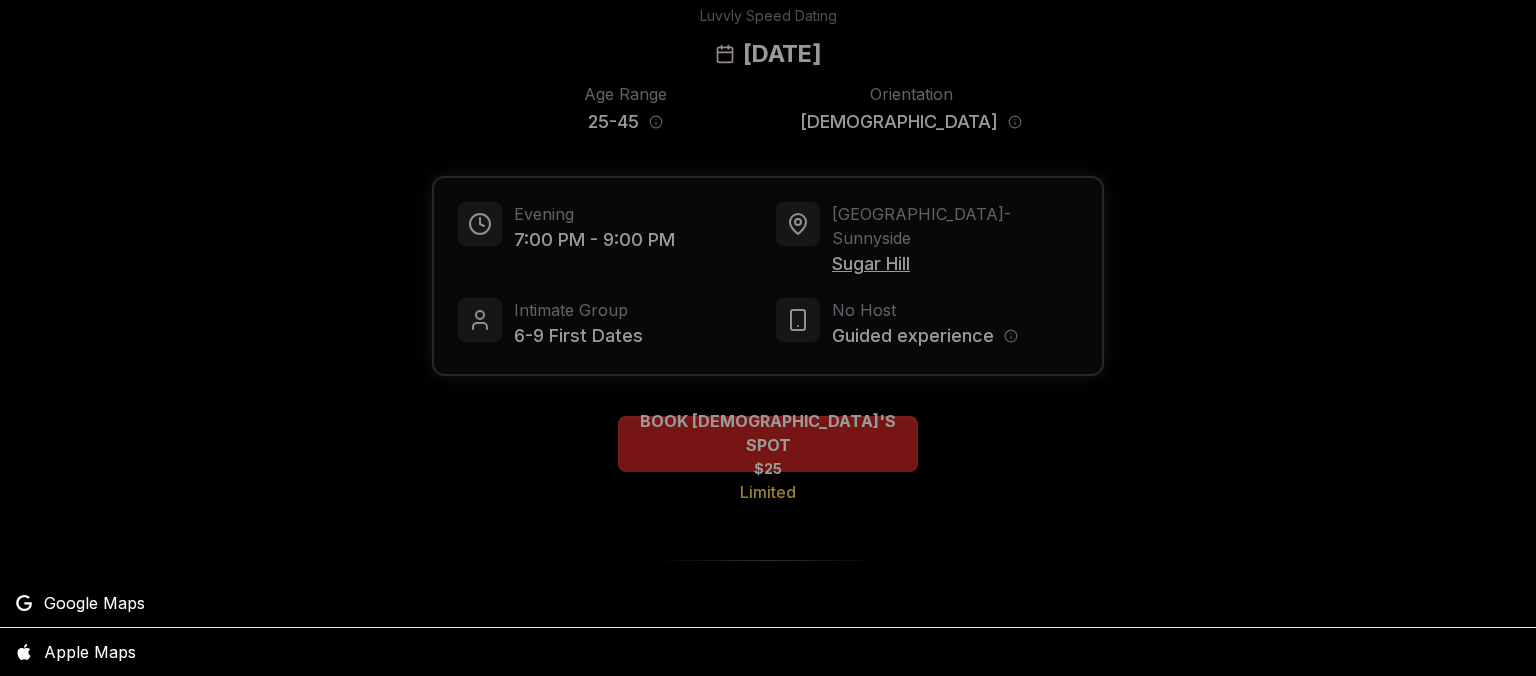 scroll, scrollTop: 0, scrollLeft: 0, axis: both 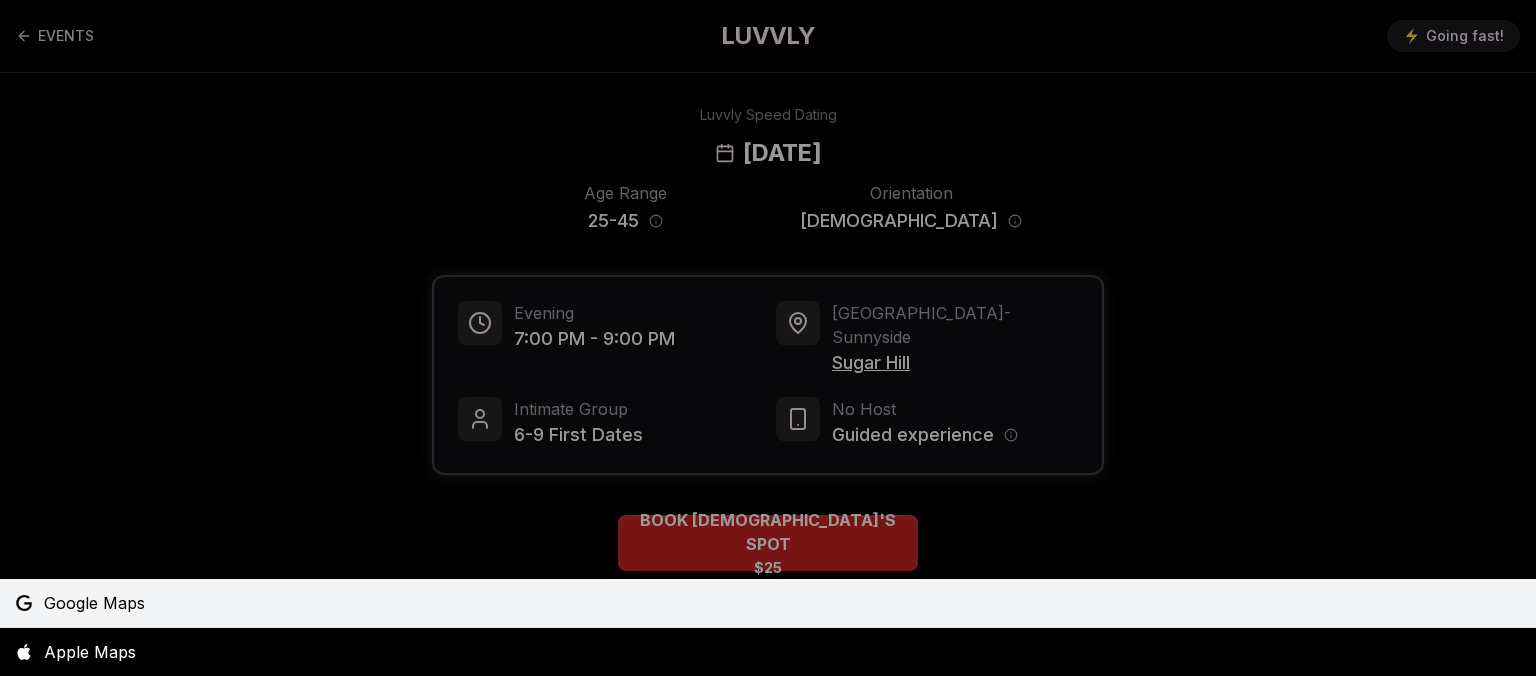 click on "Google Maps" at bounding box center [768, 603] 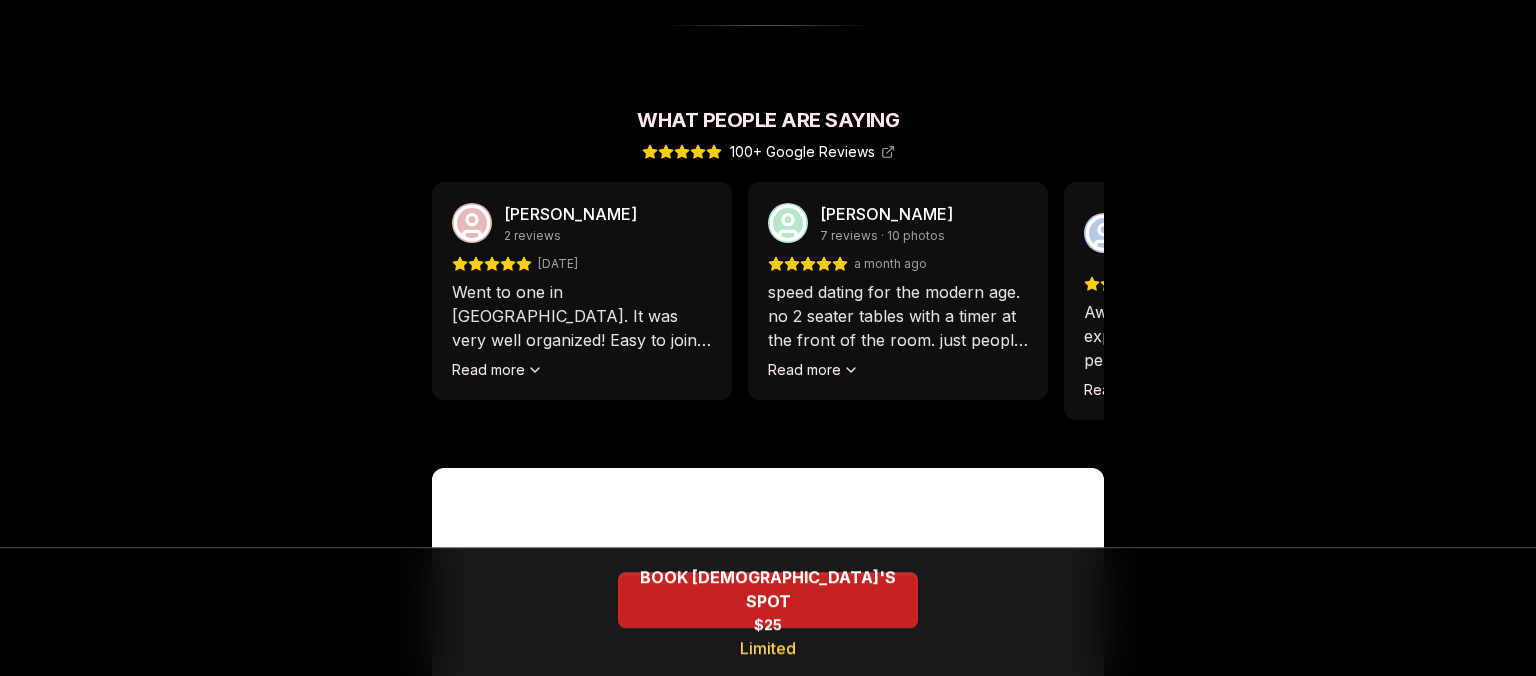 scroll, scrollTop: 1727, scrollLeft: 0, axis: vertical 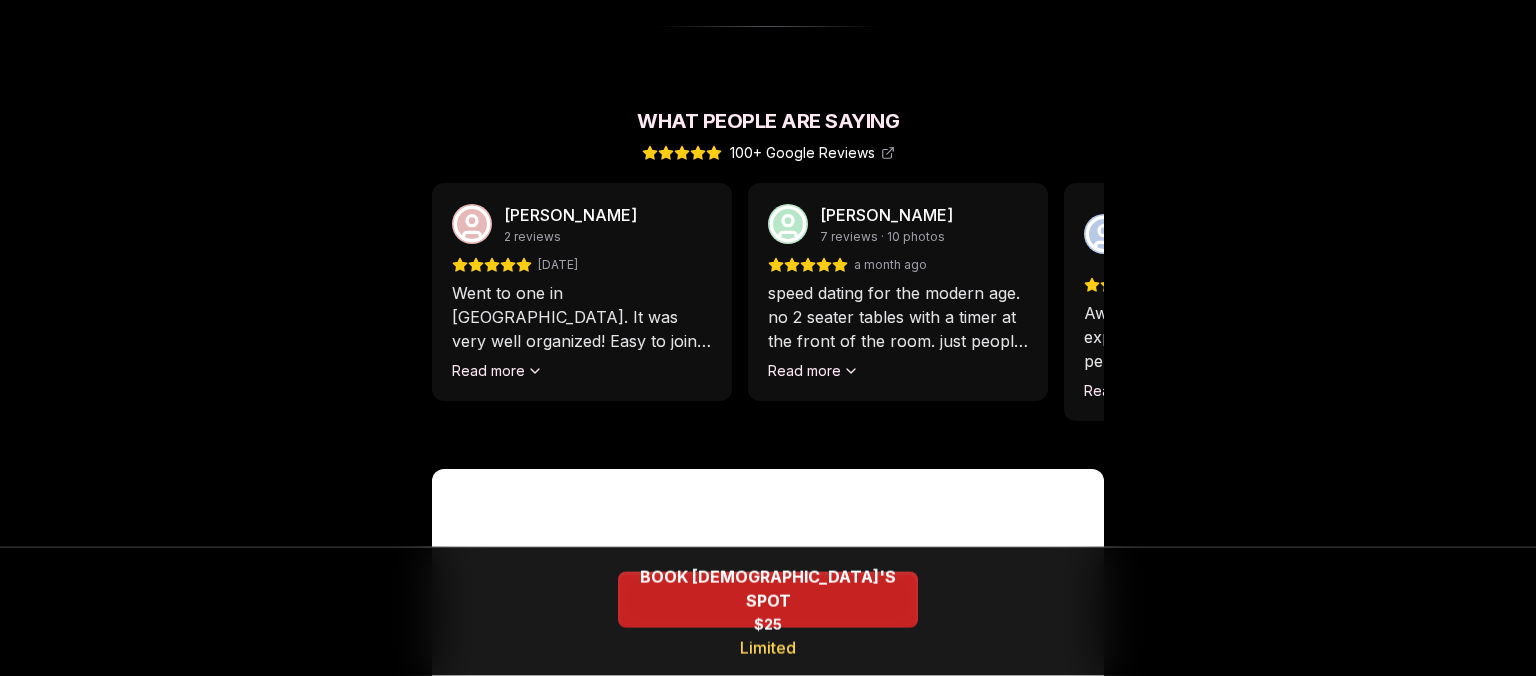 click on "[PERSON_NAME] 2 reviews [DATE] Went to one in [GEOGRAPHIC_DATA]. It was very well organized! Easy to join, no need to download any apps, everyone fills out a little about themselves so you instantly see something about the person you're meeting to help with the conversations. It was a much better experience than the apps. Definitely recommend! Read more  [PERSON_NAME] 7 reviews · 10 photos a month ago speed dating for the modern age. no 2 seater tables with a timer at the front of the room. just people mingling in a bar space, guided by prompts on your phone. i liked that the group was small - meeting 6-8 people for 9min each allowed us to actually have a conversation. everyone was nice and normal and i left with 2 connections! Read more  [PERSON_NAME] Local Guide 16 reviews · 3 photos [DATE] Read more  [PERSON_NAME] 7 reviews · 1 photo [DATE] Read more  [PERSON_NAME] [PERSON_NAME] NEW 1 review [DATE] Read more  [PERSON_NAME] NEW 6 reviews · 2 photos a week ago Read more  NEW" at bounding box center (768, 314) 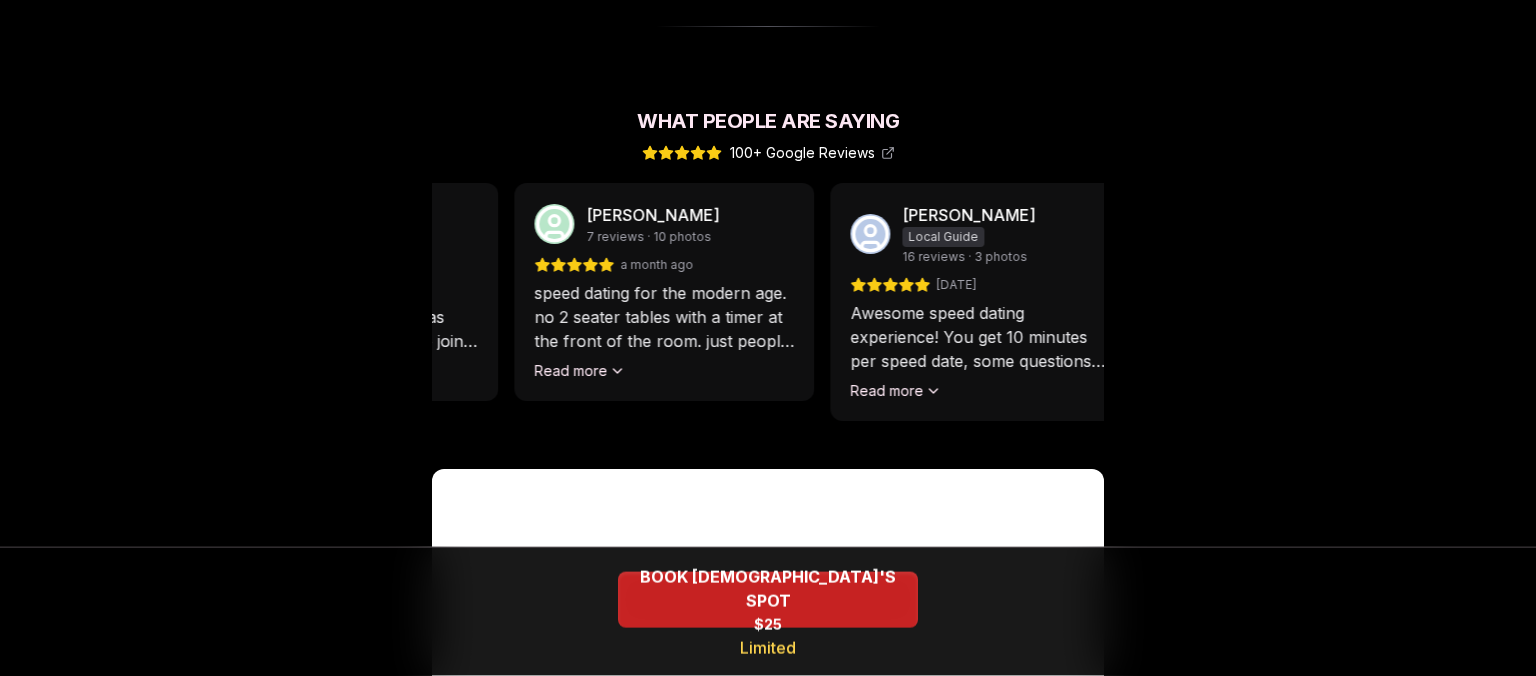 click on "[PERSON_NAME] 2 reviews [DATE] Went to one in [GEOGRAPHIC_DATA]. It was very well organized! Easy to join, no need to download any apps, everyone fills out a little about themselves so you instantly see something about the person you're meeting to help with the conversations. It was a much better experience than the apps. Definitely recommend! Read more  [PERSON_NAME] 7 reviews · 10 photos a month ago speed dating for the modern age. no 2 seater tables with a timer at the front of the room. just people mingling in a bar space, guided by prompts on your phone. i liked that the group was small - meeting 6-8 people for 9min each allowed us to actually have a conversation. everyone was nice and normal and i left with 2 connections! Read more  [PERSON_NAME] Local Guide 16 reviews · 3 photos [DATE] Read more  [PERSON_NAME] 7 reviews · 1 photo [DATE] Read more  [PERSON_NAME] [PERSON_NAME] NEW 1 review [DATE] Read more  [PERSON_NAME] NEW 6 reviews · 2 photos a week ago Read more  NEW" at bounding box center (534, 314) 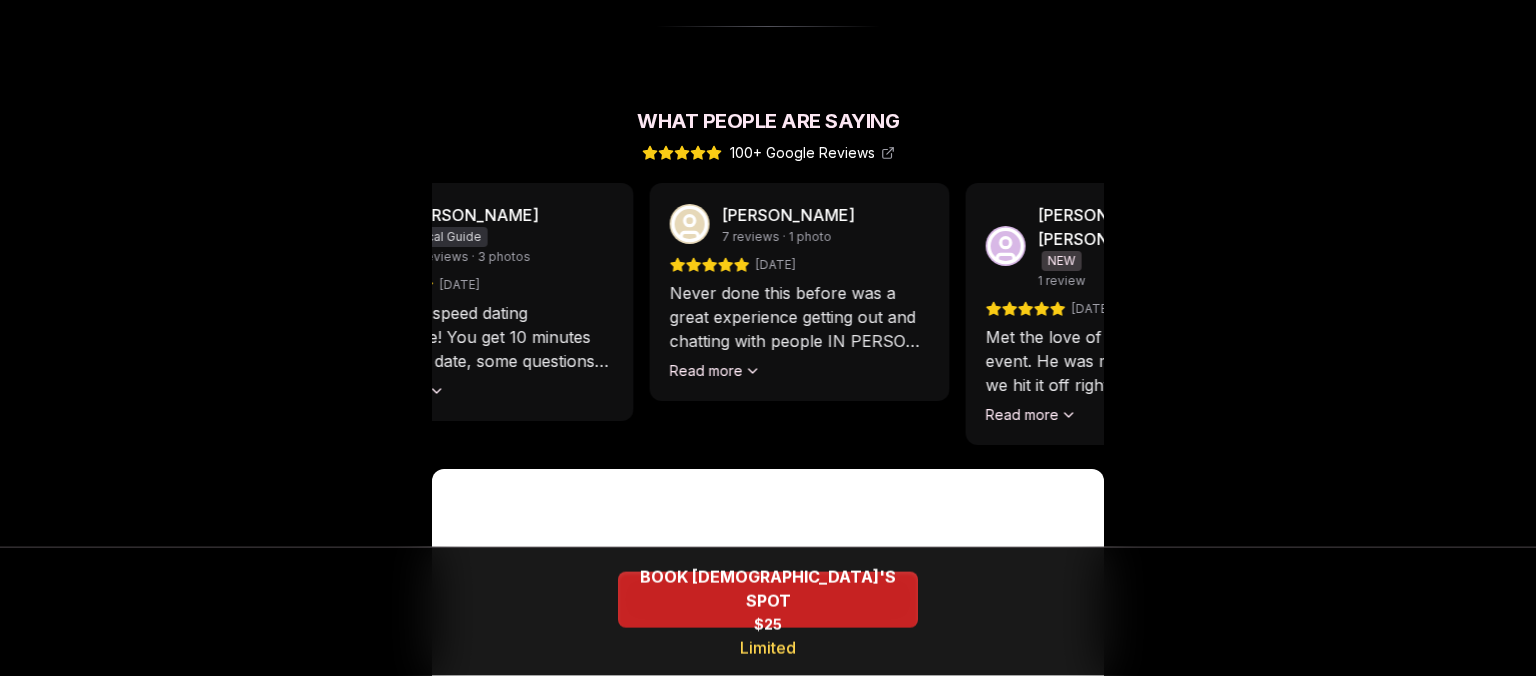 click on "[PERSON_NAME] Local Guide 16 reviews · 3 photos [DATE] Awesome speed dating experience! You get 10 minutes per speed date, some questions and a fun fact to break the ice and help the convo along, and you find each of your dates at the venue via their description. It's super fun! Read more" at bounding box center (484, 302) 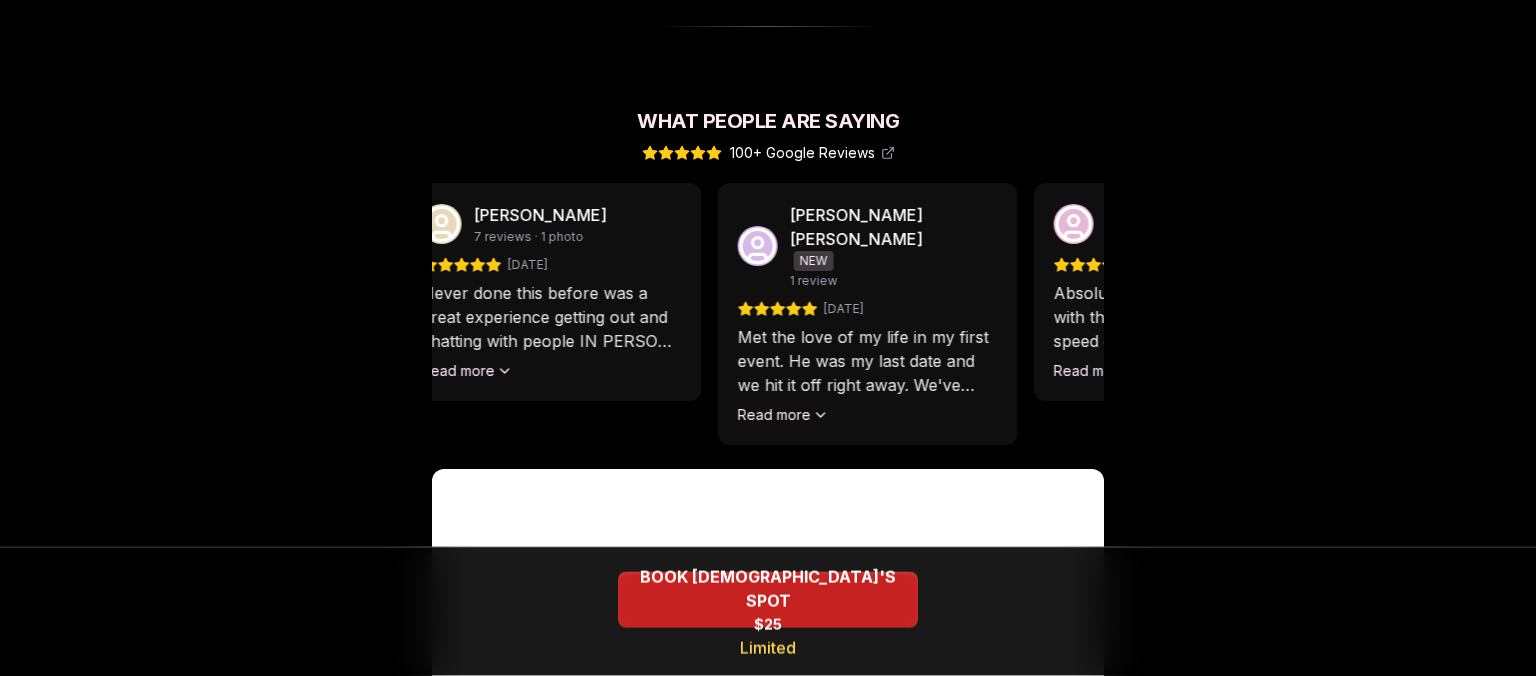 click on "Never done this before was a great experience getting out and chatting with people IN PERSON. Everyone was on the same page and the app / virtual host was great!" at bounding box center (552, 317) 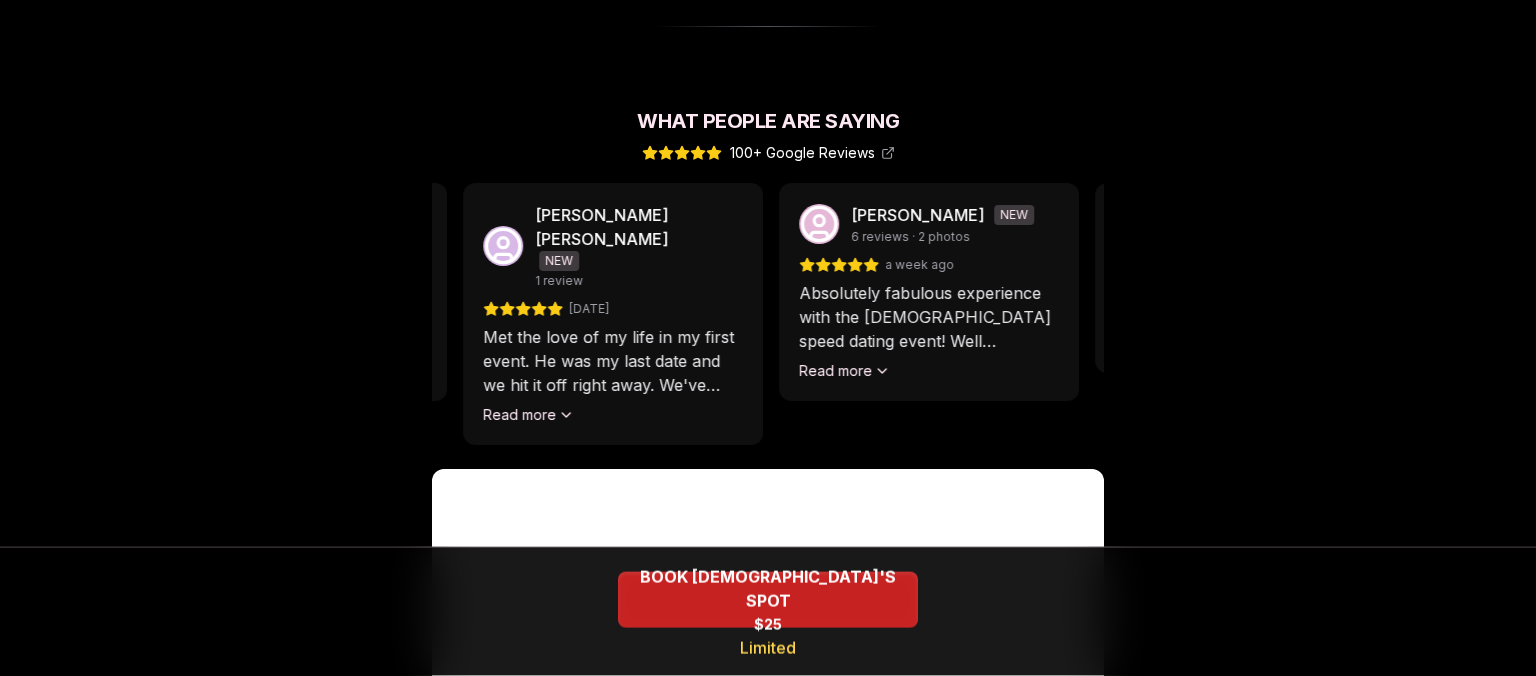 click on "Met the love of my life in my first event. He was my last date and we hit it off right away. We've been dating for 7 months now. The event was well organized and interactive. There was a break in the middle so the girlies got to chat and discuss our experiences. If you are tired of these toxic, dusty apps, I recommend luvvly! Even if it's just for funzies!" at bounding box center (613, 361) 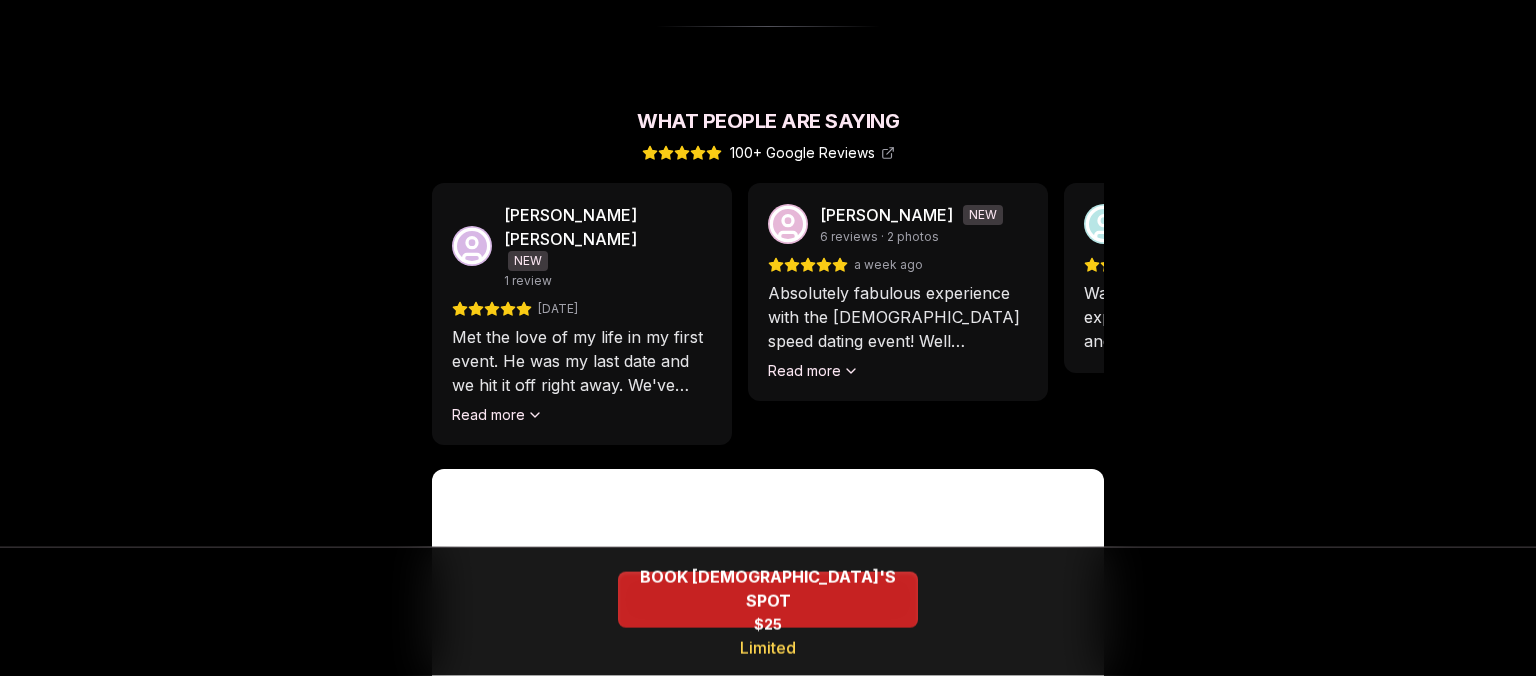 click on "[PERSON_NAME] 2 reviews [DATE] Went to one in [GEOGRAPHIC_DATA]. It was very well organized! Easy to join, no need to download any apps, everyone fills out a little about themselves so you instantly see something about the person you're meeting to help with the conversations. It was a much better experience than the apps. Definitely recommend! Read more  [PERSON_NAME] 7 reviews · 10 photos a month ago speed dating for the modern age. no 2 seater tables with a timer at the front of the room. just people mingling in a bar space, guided by prompts on your phone. i liked that the group was small - meeting 6-8 people for 9min each allowed us to actually have a conversation. everyone was nice and normal and i left with 2 connections! Read more  [PERSON_NAME] Local Guide 16 reviews · 3 photos [DATE] Read more  [PERSON_NAME] 7 reviews · 1 photo [DATE] Read more  [PERSON_NAME] [PERSON_NAME] NEW 1 review [DATE] Read more  [PERSON_NAME] NEW 6 reviews · 2 photos a week ago Read more  NEW" at bounding box center (-496, 314) 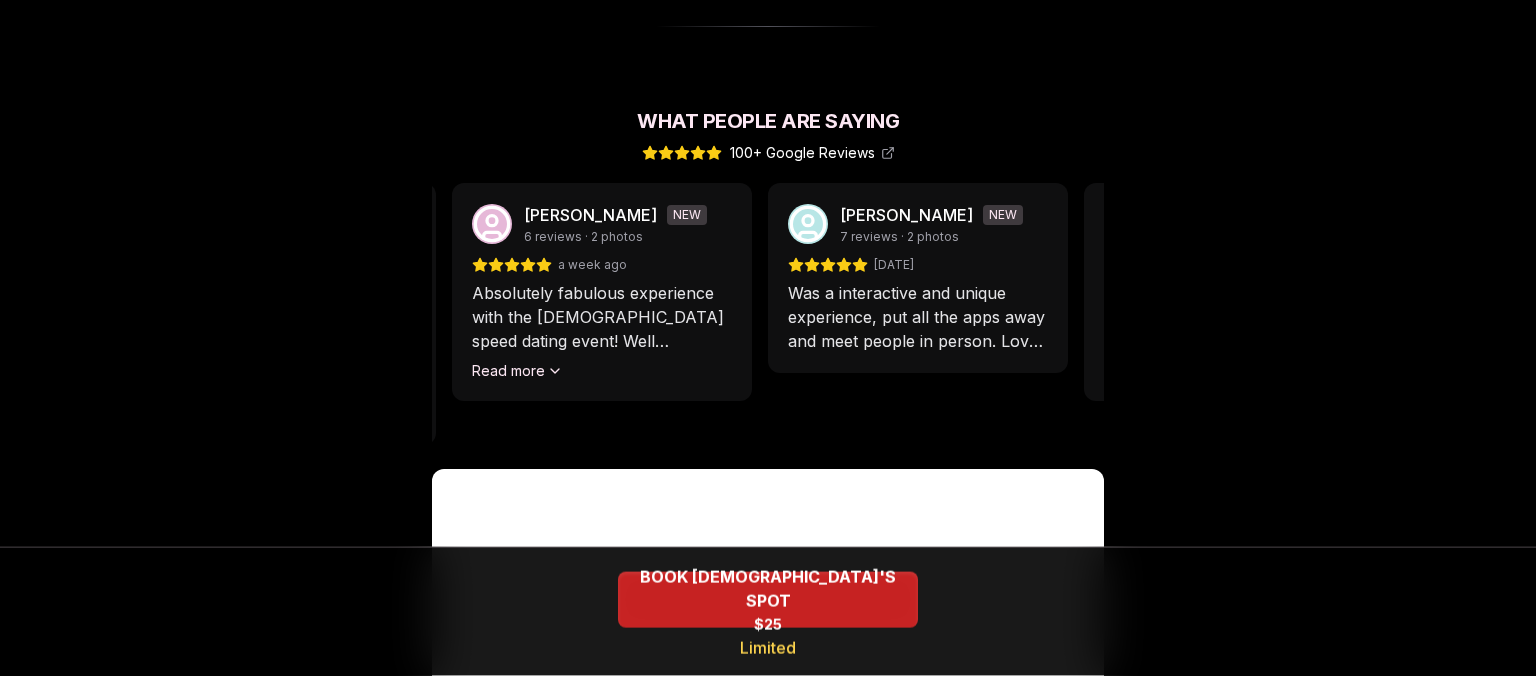click on "Absolutely fabulous experience with the queer speed dating event! Well choreographed process, easy to understand and navigate, funny and helpful hosts, amazing venue! I cannot sing enough praise for Luvvly Dating organizers!" at bounding box center (602, 317) 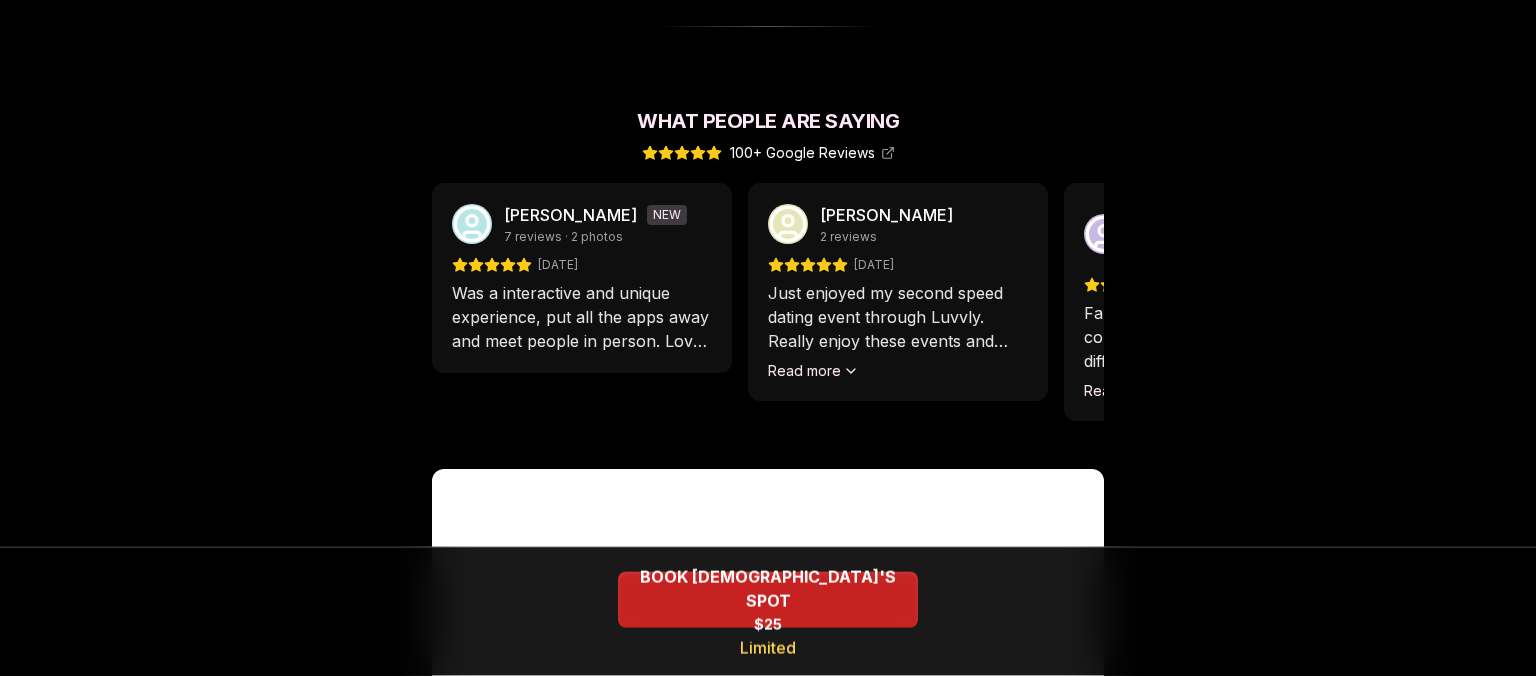 click on "Was a interactive and unique experience, put all the apps away and meet people in person. Love it" at bounding box center (582, 317) 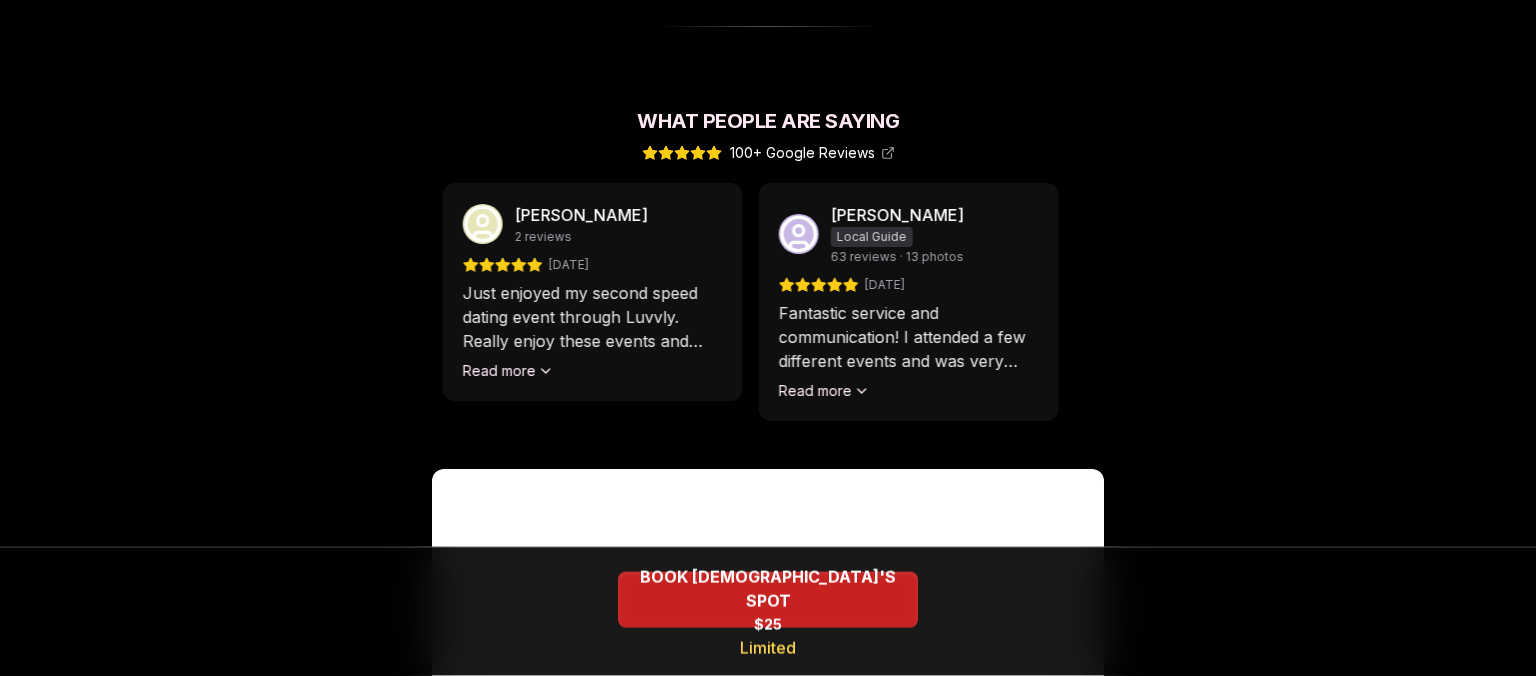 click on "Just enjoyed my second speed dating event through Luvvly. Really enjoy these events and always meet incredible people. They have made many improvements to their events since my first and second time. I look forward to attending future events!" at bounding box center (593, 317) 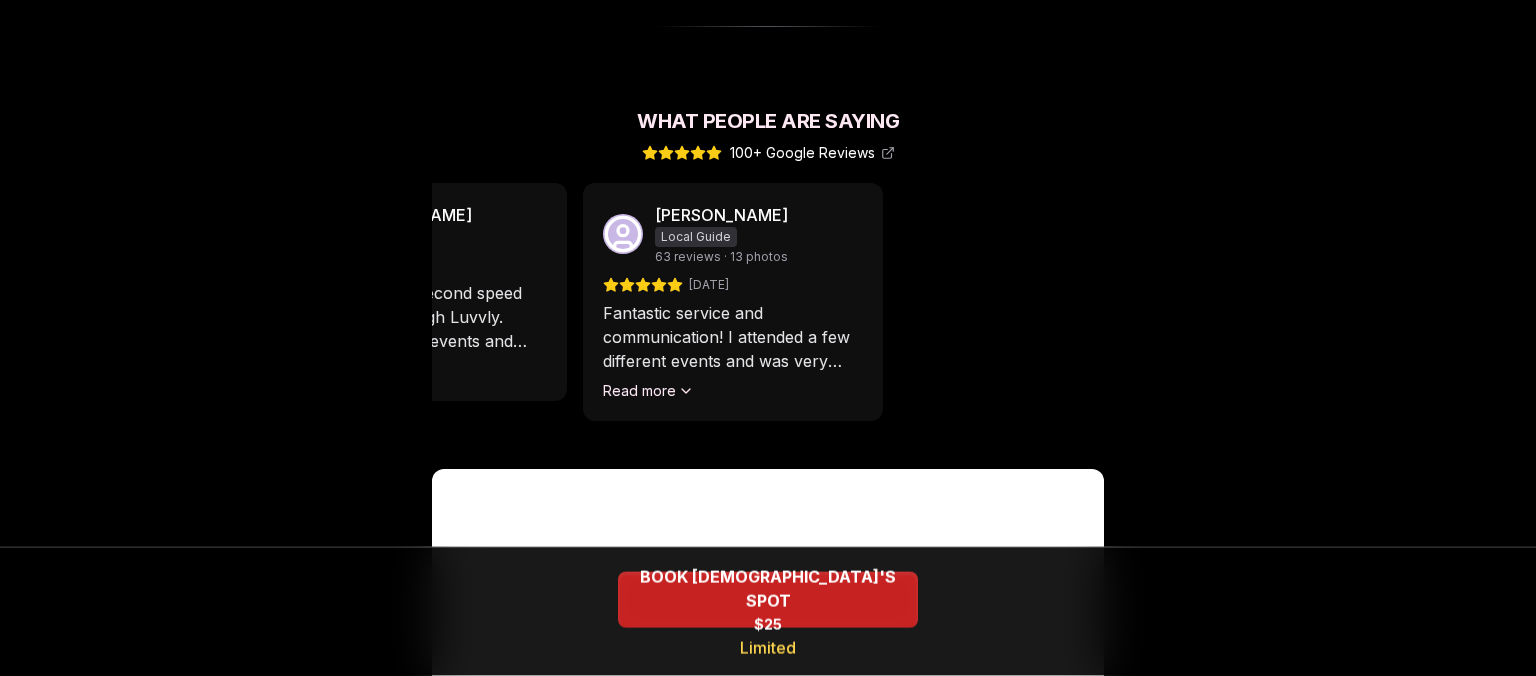 click on "Luvvly Speed Dating Wednesday, August 20th Age Range 25 - 45 Orientation Queer Men Evening 7:00 PM - 9:00 PM Portland  -  Sunnyside Sugar Hill Intimate Group 6-9 First Dates No Host Guided experience BOOK QUEER MEN'S SPOT $25 Limited How It Works No in person host, formalities, reserved seating, or signs of an "event". Follow real time notifications on your phone, guiding you through a mix of first dates. 1 Arrive & Check In Your remote wingman will text you a check-in link, tap in with your self description, fun fact, and a selfie. You'll have each person's name and description (they have yours too). 2 "Hey, are you Max?" Your phone tells you who to meet next—about every 10 minutes. Move freely, sit, stand, chat. It's like a flirty scavenger hunt! 3 Break the ice with prompts Each date will have new convo prompts on screen to help break the ice. Cycle through as many as you'd like. Use them or don't, they'll always be there just in case. 4 Keep track of who stood out 5 Match after, not during Sugar Hill +" at bounding box center (768, -388) 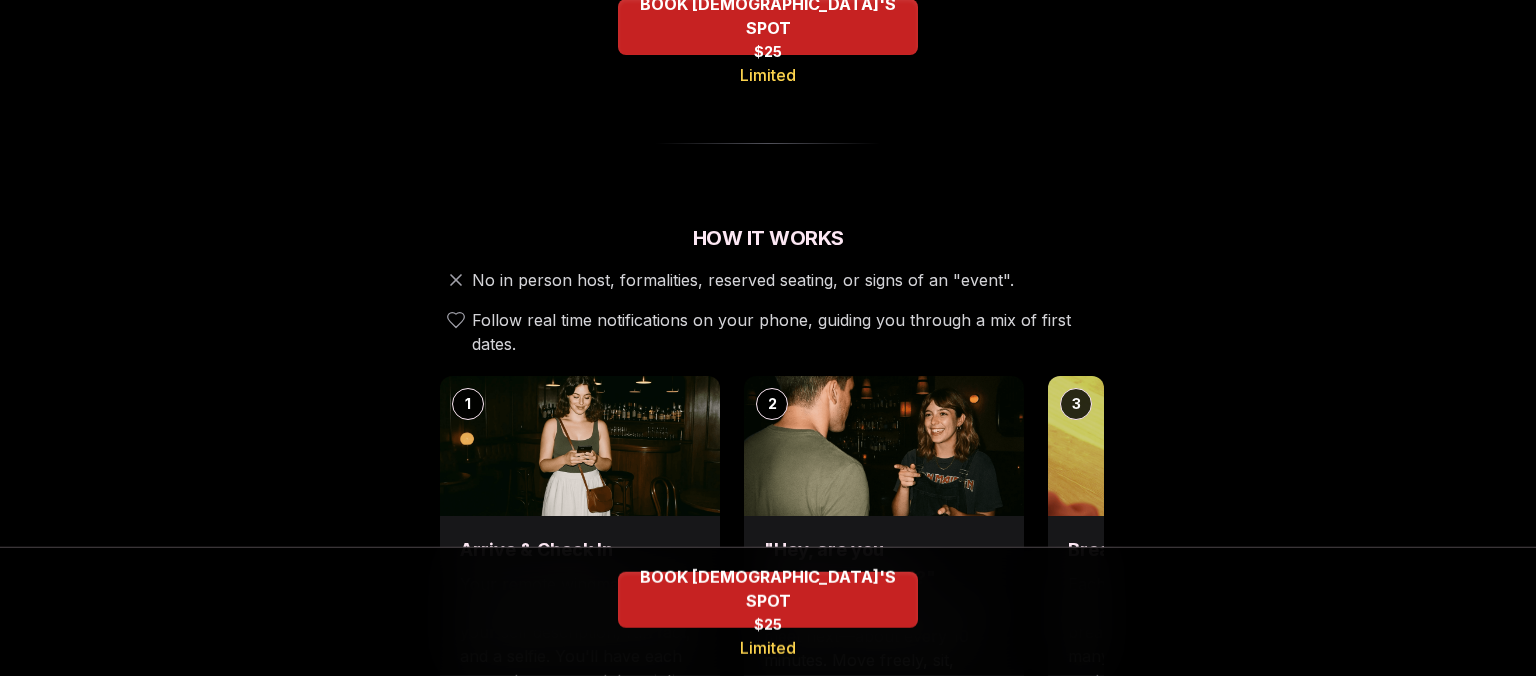 scroll, scrollTop: 0, scrollLeft: 0, axis: both 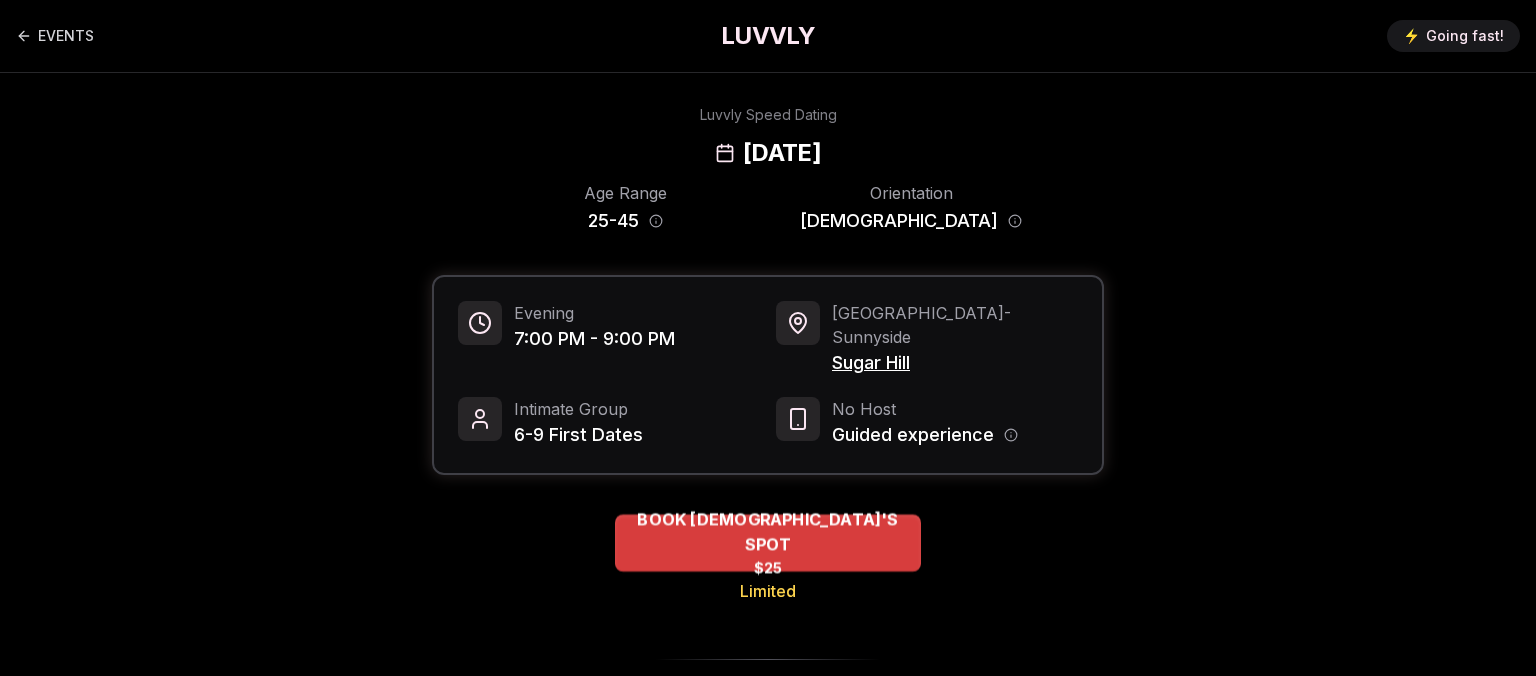 click on "BOOK QUEER MEN'S SPOT" at bounding box center (768, 531) 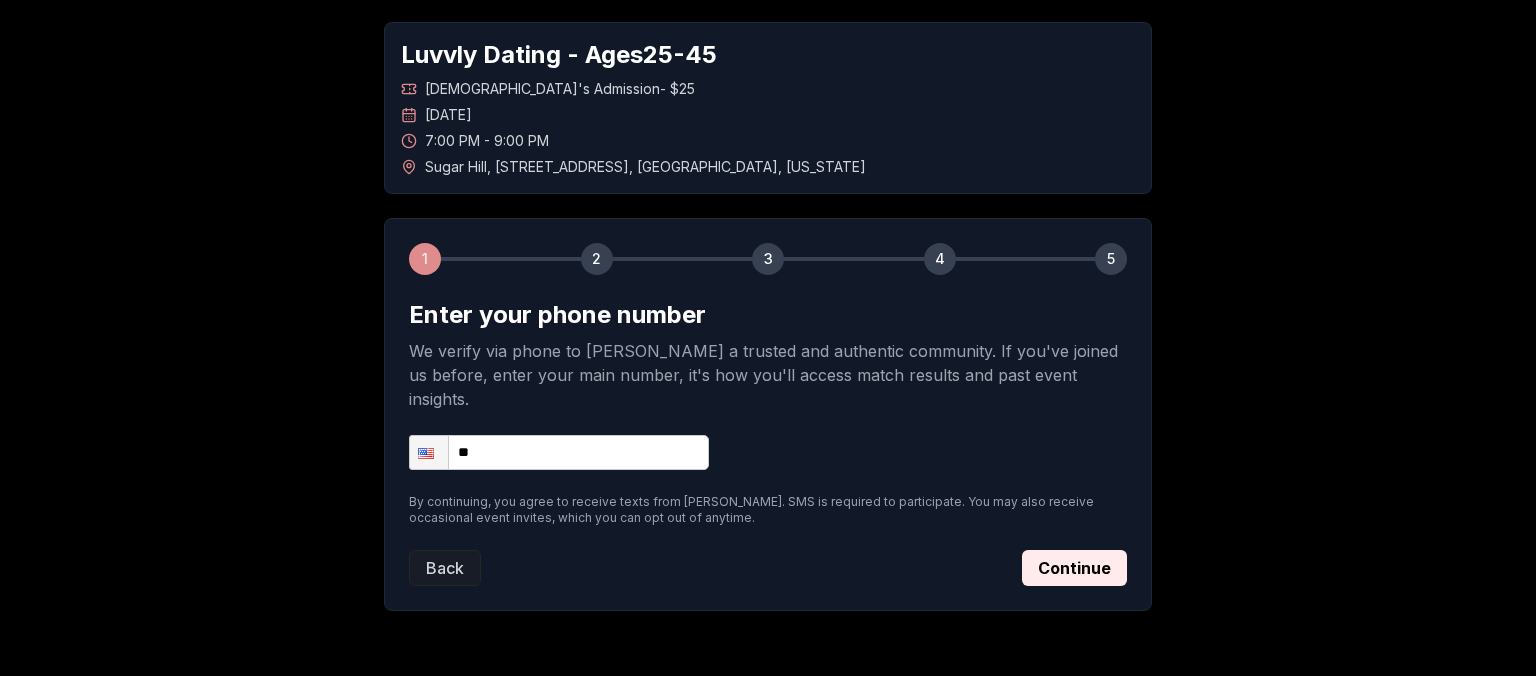 scroll, scrollTop: 124, scrollLeft: 0, axis: vertical 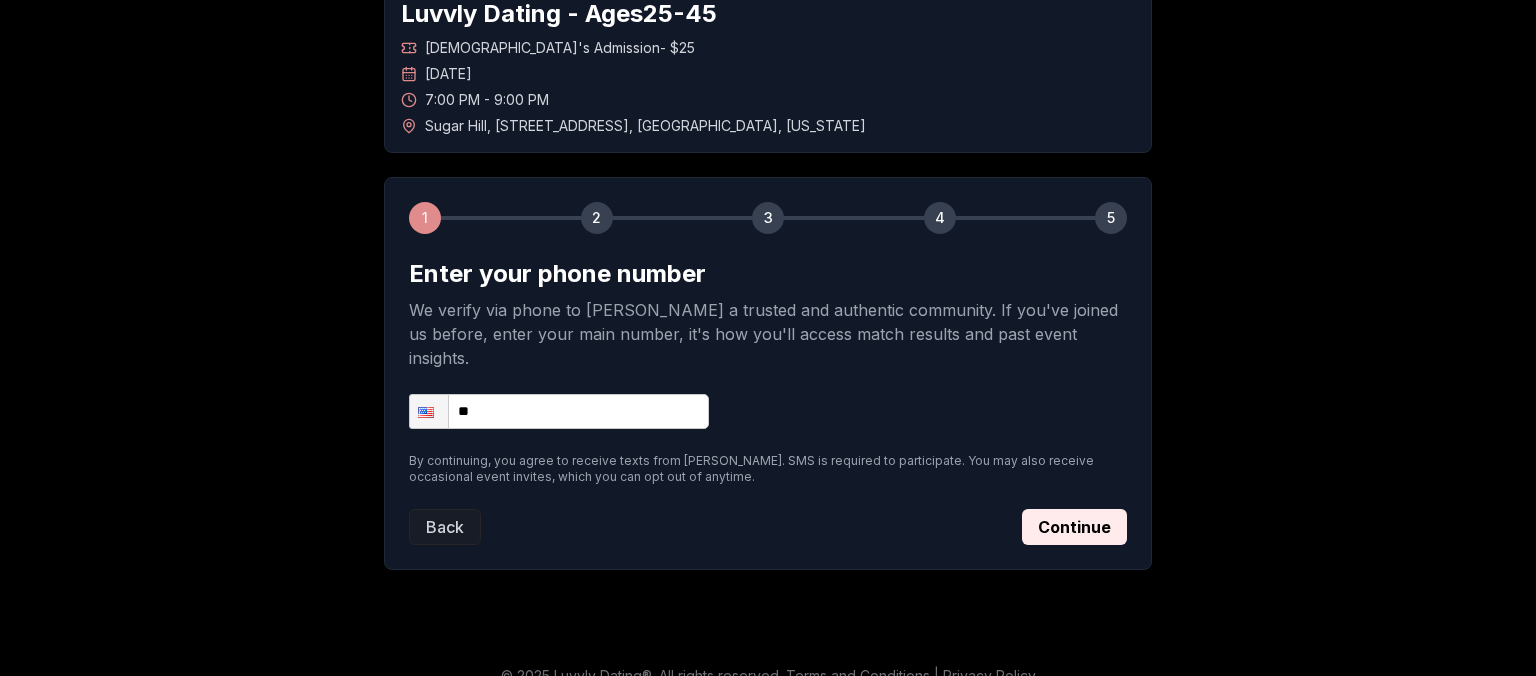 click on "**" at bounding box center (559, 411) 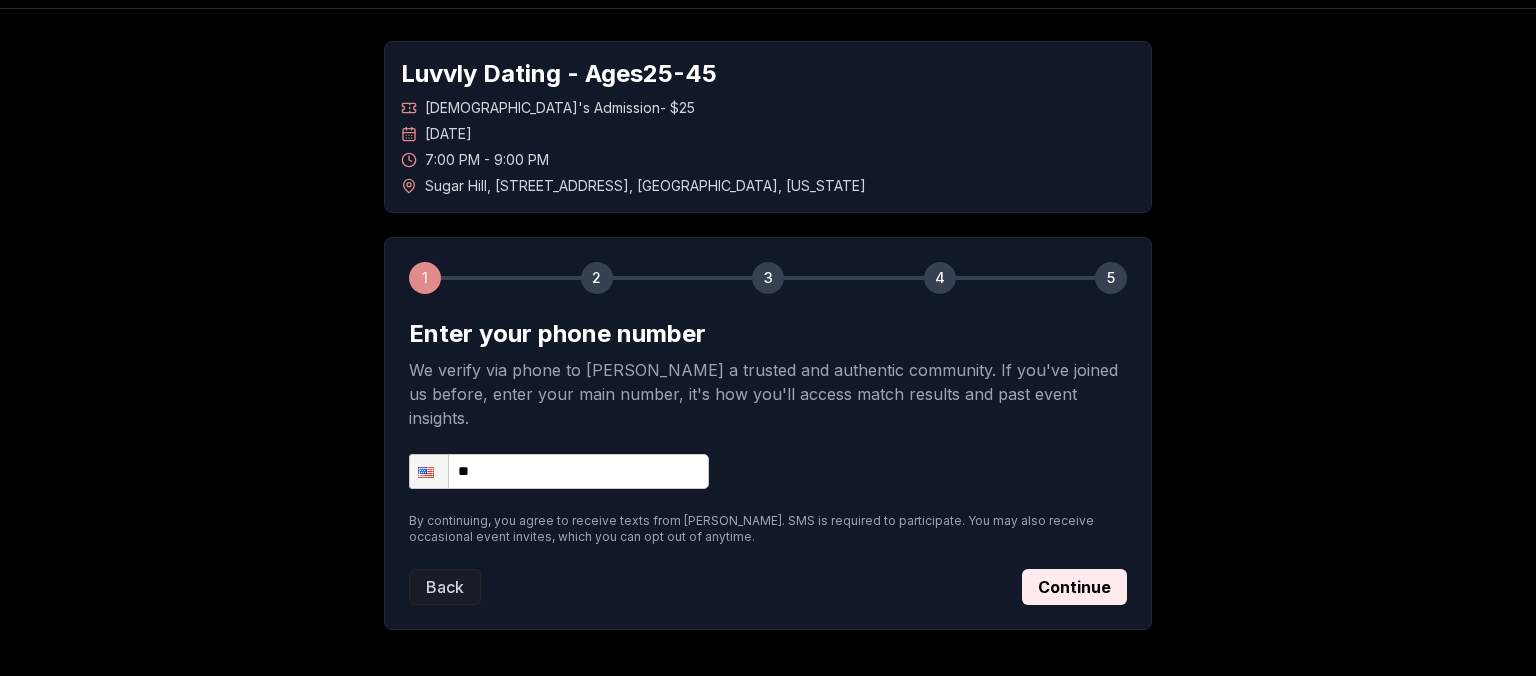scroll, scrollTop: 63, scrollLeft: 0, axis: vertical 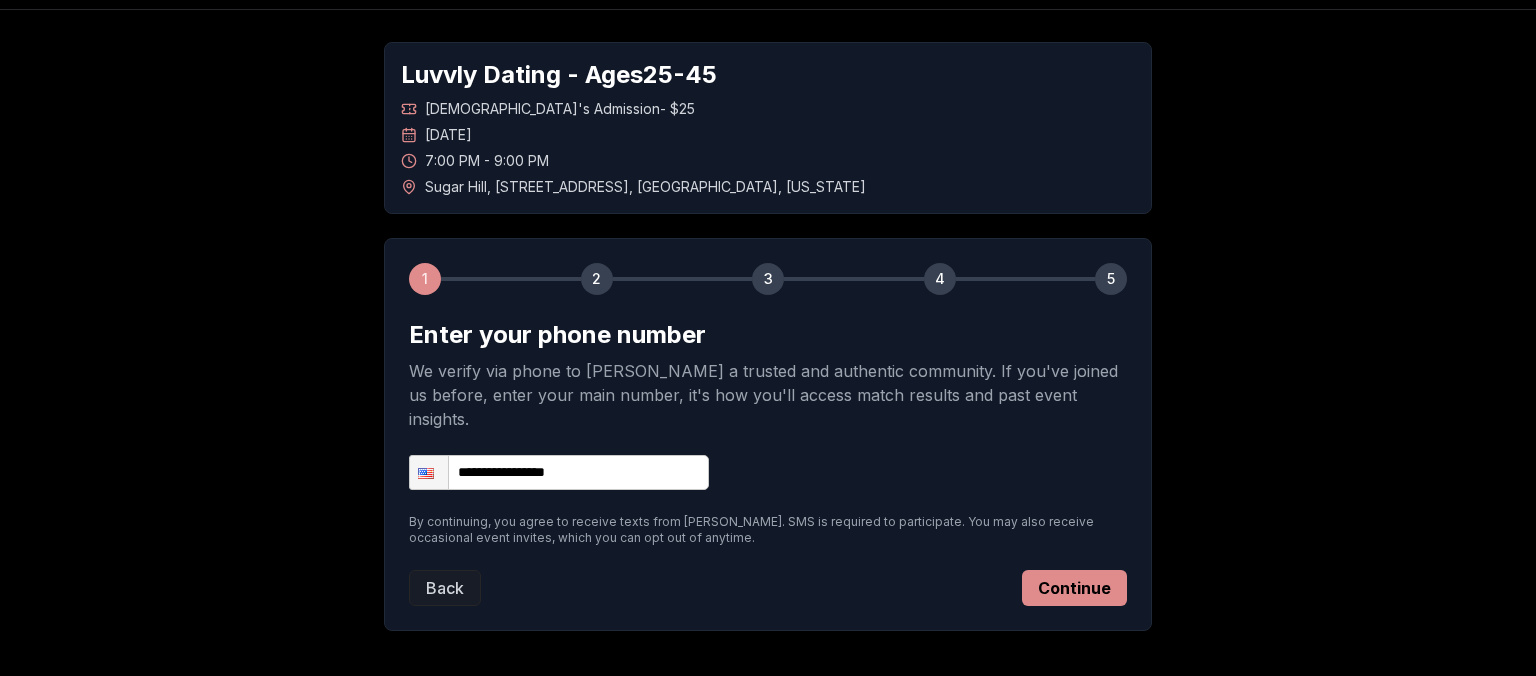 type on "**********" 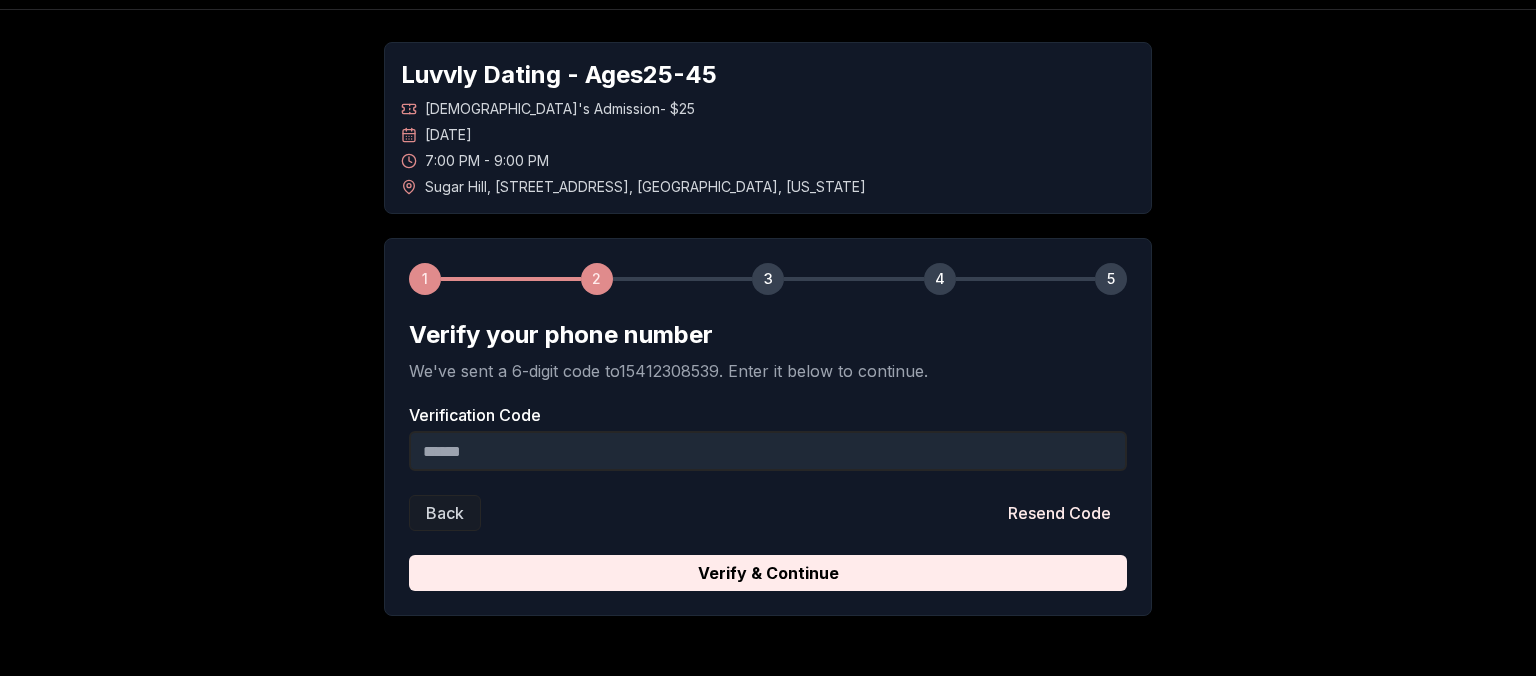 click on "Verification Code" at bounding box center [768, 451] 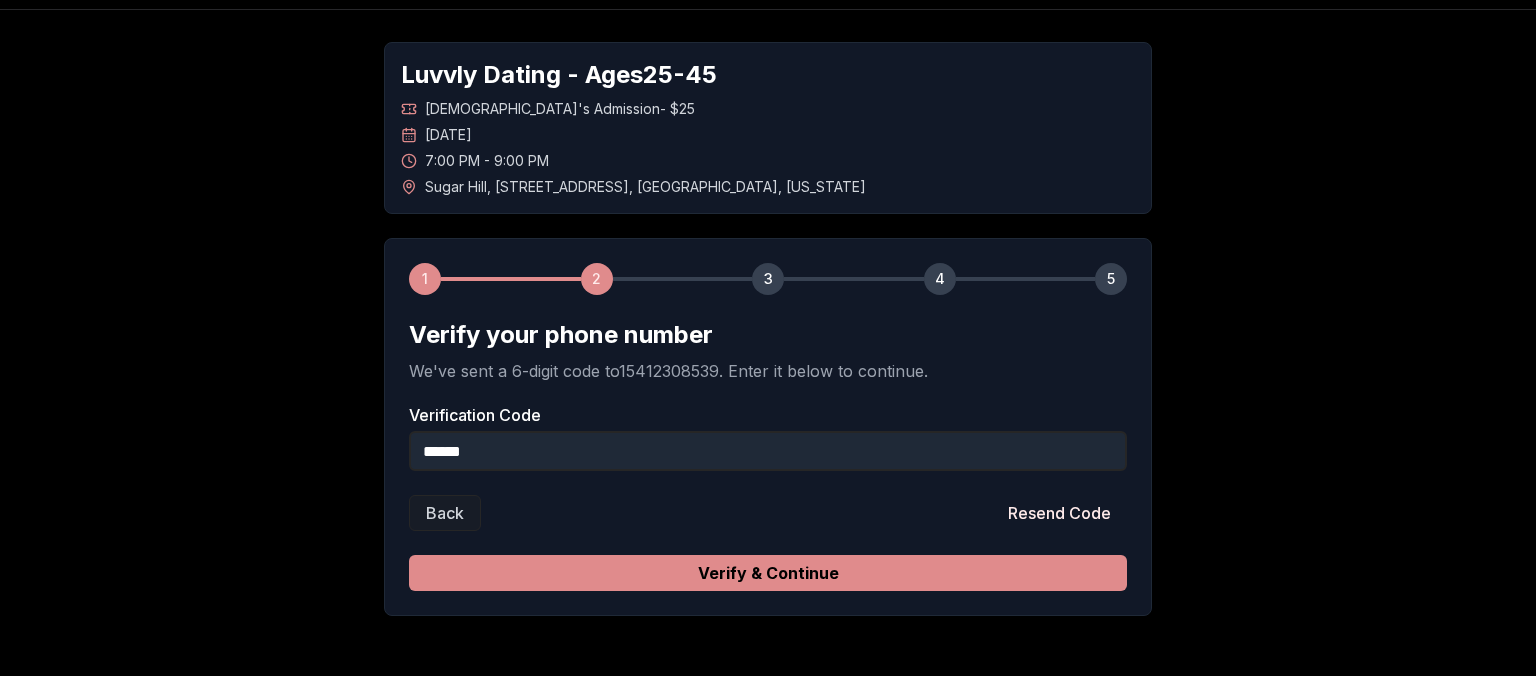 type on "******" 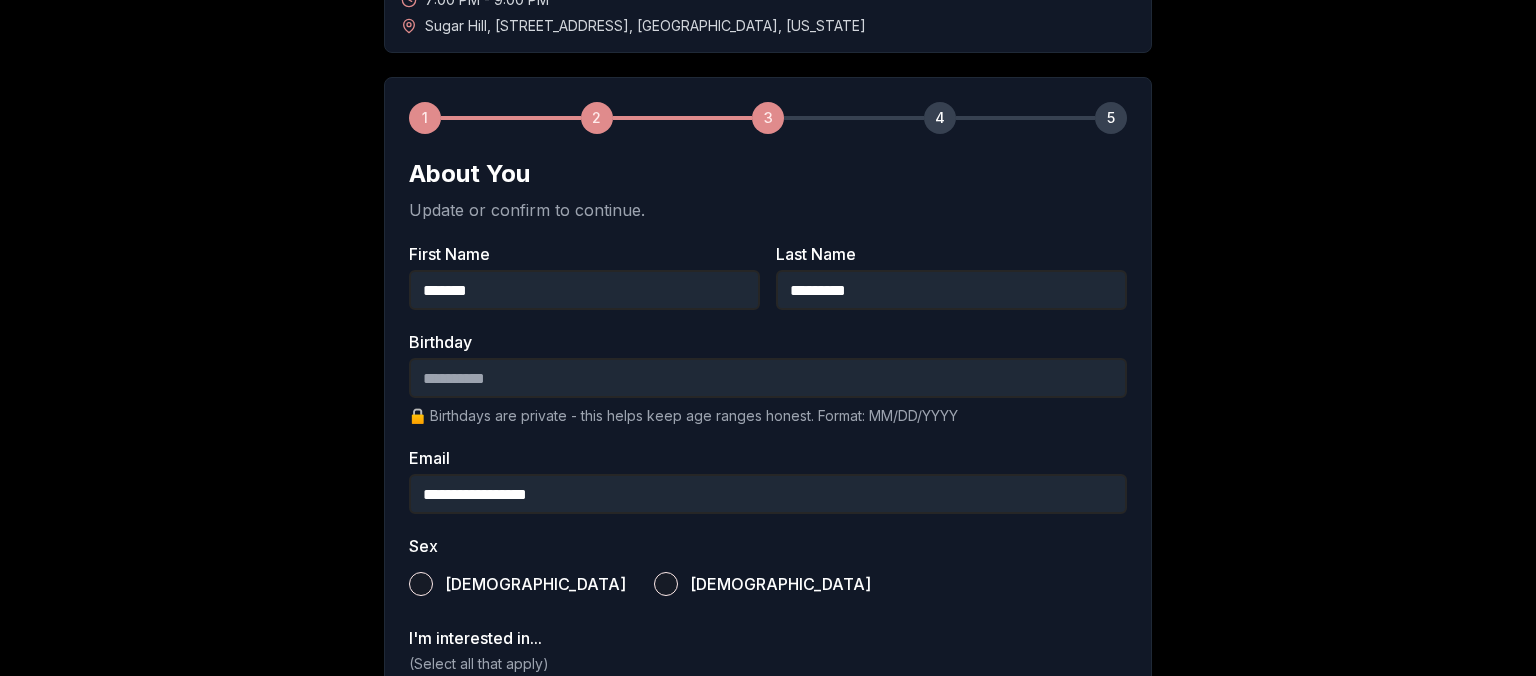 scroll, scrollTop: 235, scrollLeft: 0, axis: vertical 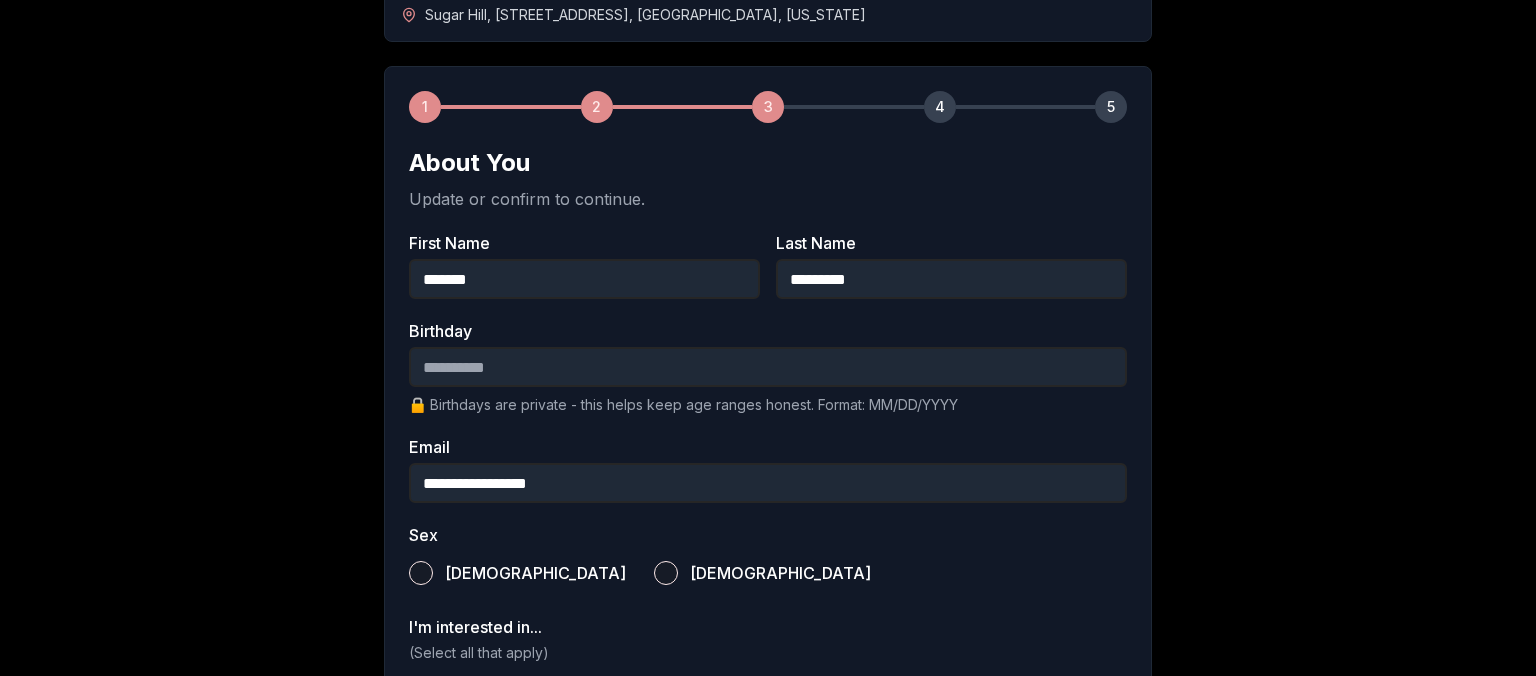 click on "Birthday" at bounding box center (768, 367) 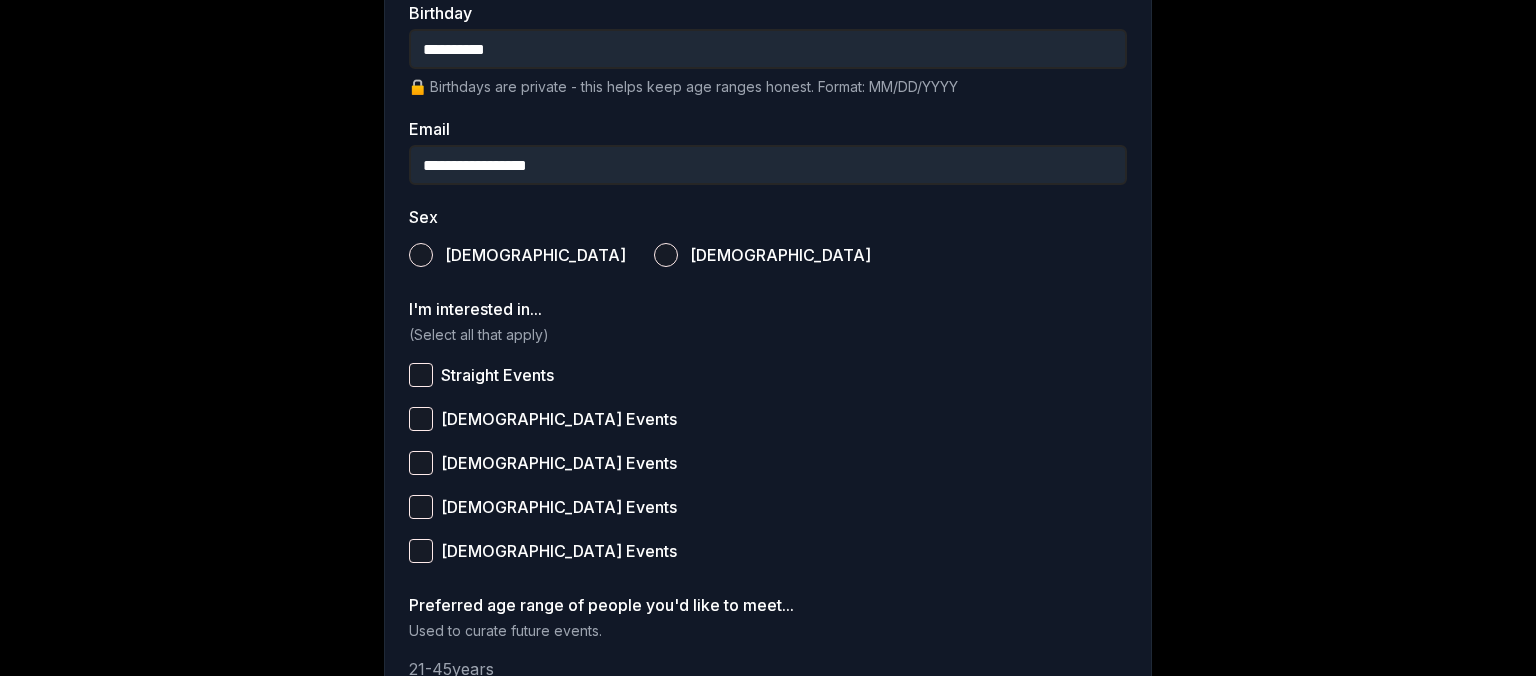 scroll, scrollTop: 555, scrollLeft: 0, axis: vertical 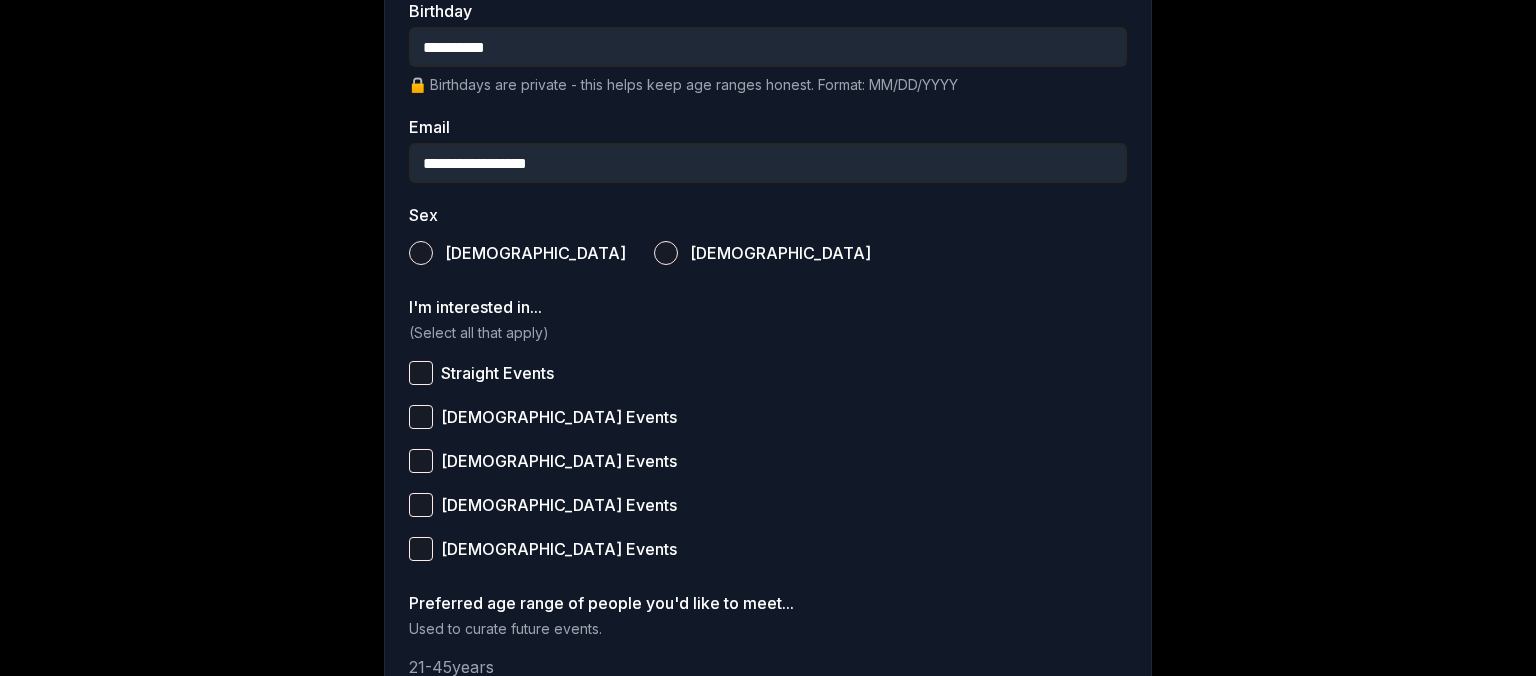 type on "**********" 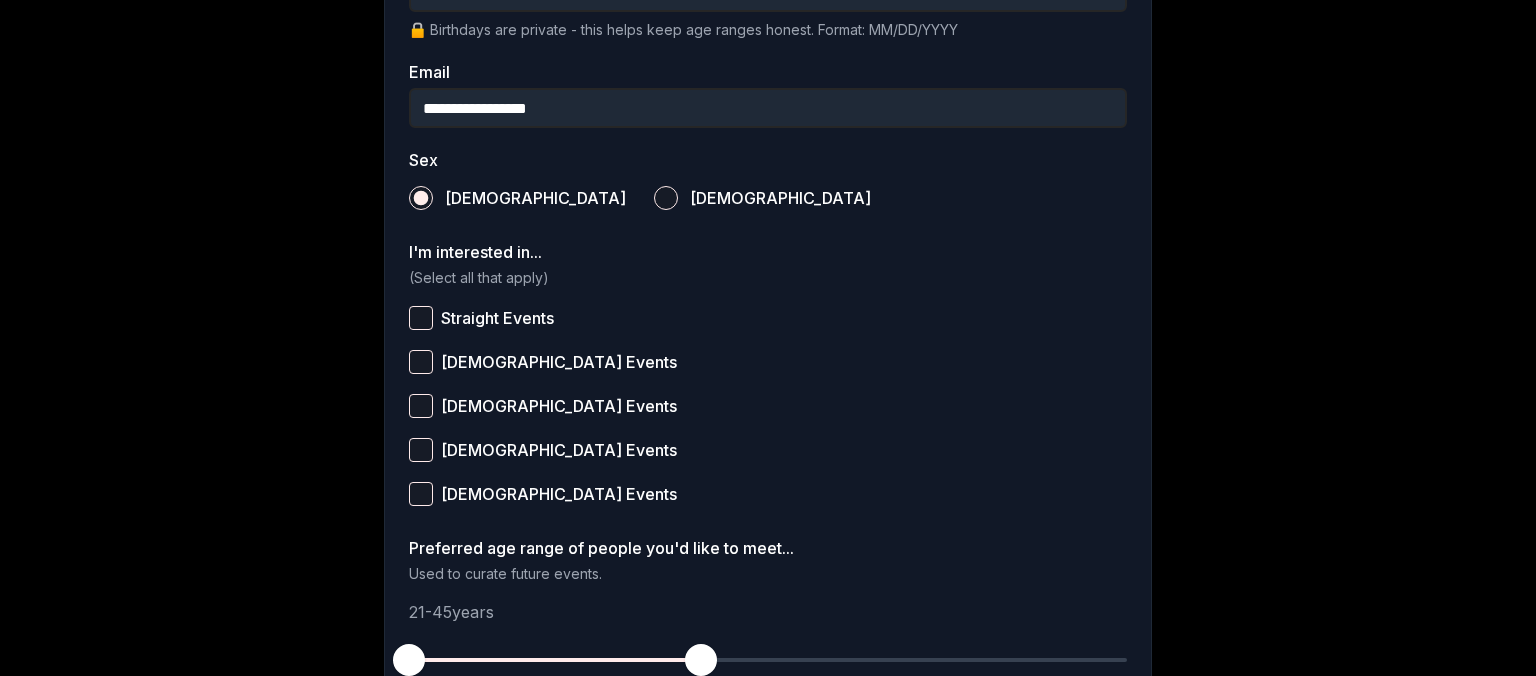 scroll, scrollTop: 613, scrollLeft: 0, axis: vertical 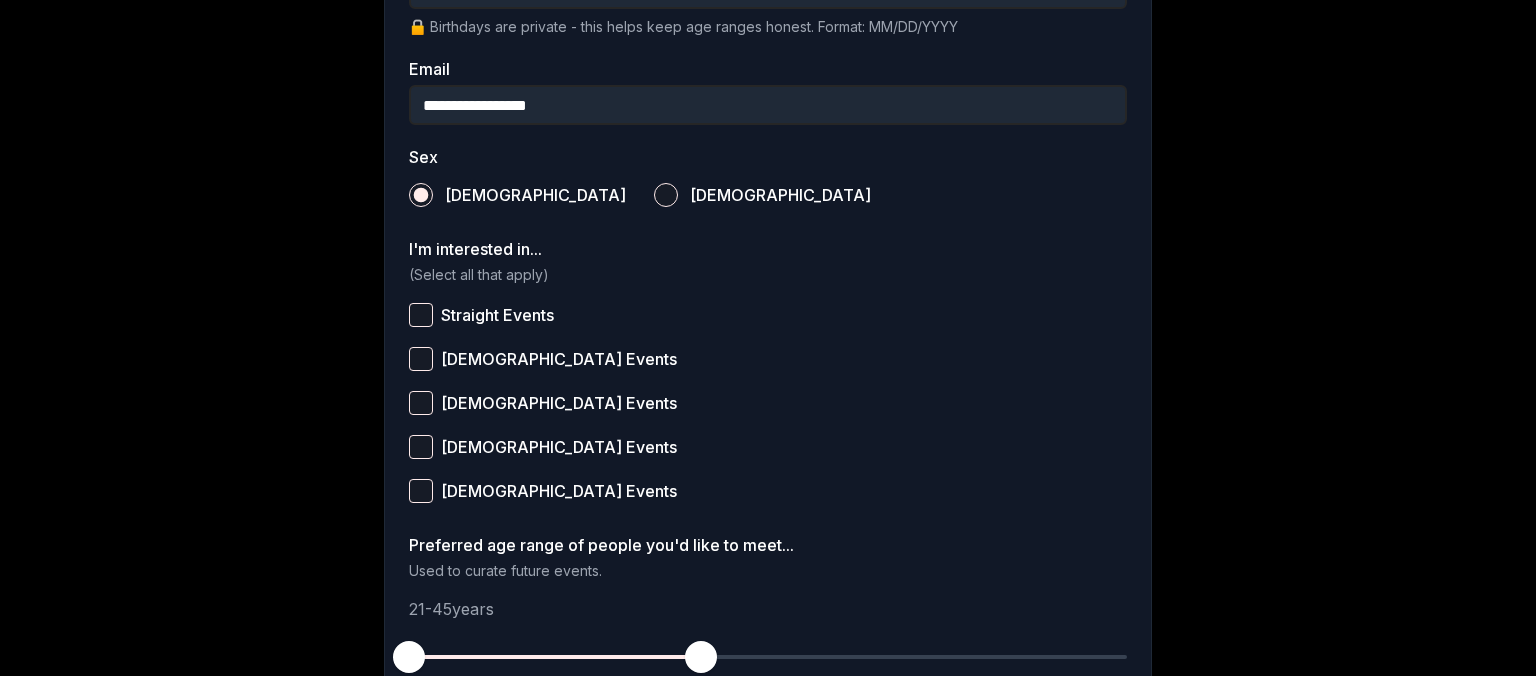 click on "Queer Men Events" at bounding box center [421, 403] 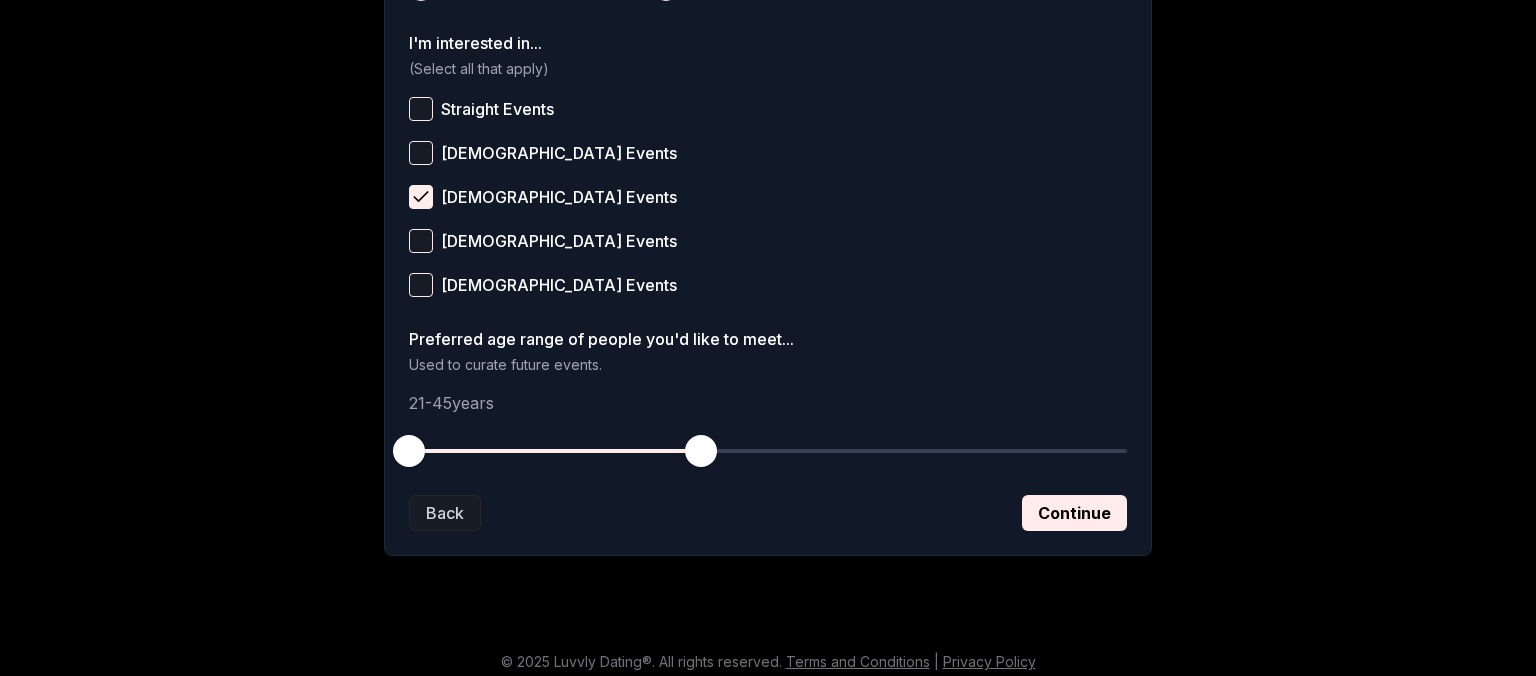 scroll, scrollTop: 822, scrollLeft: 0, axis: vertical 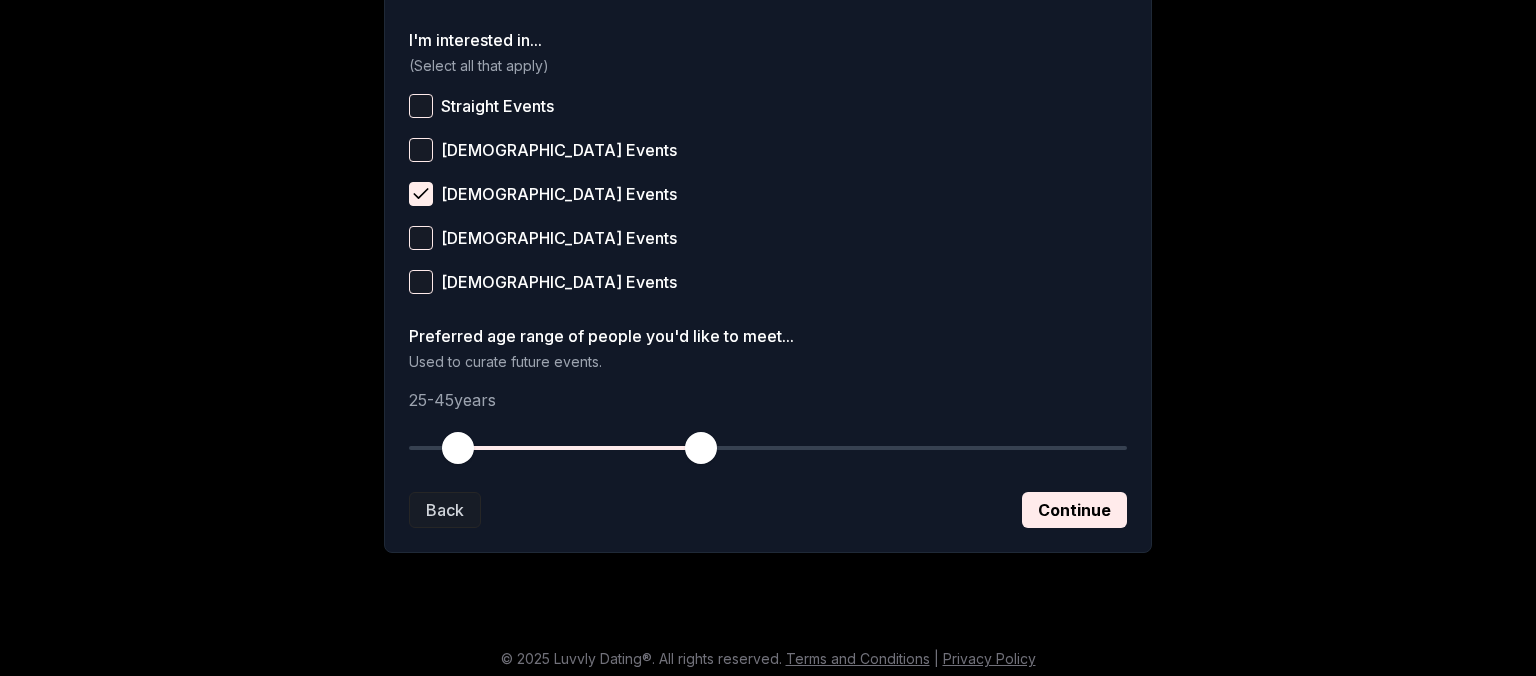 drag, startPoint x: 409, startPoint y: 447, endPoint x: 462, endPoint y: 443, distance: 53.15073 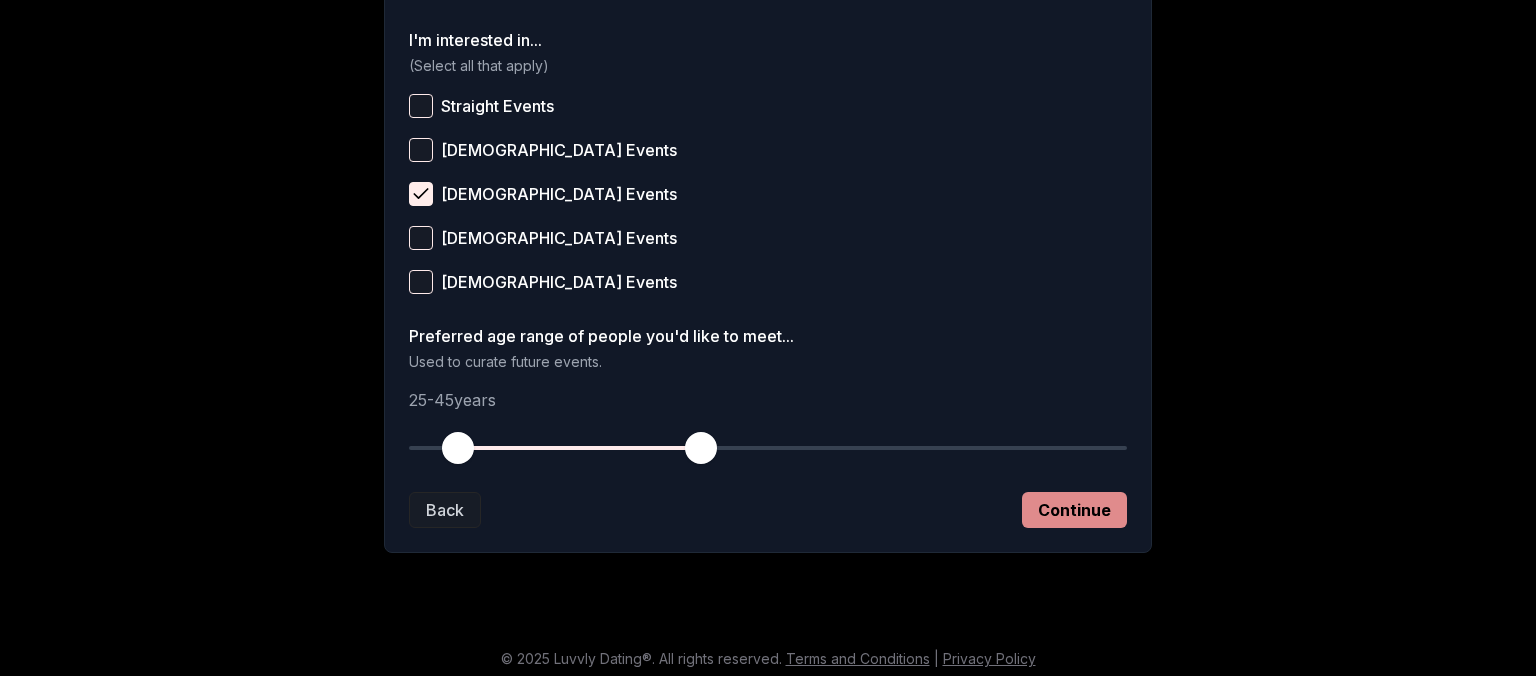 click on "Continue" at bounding box center [1074, 510] 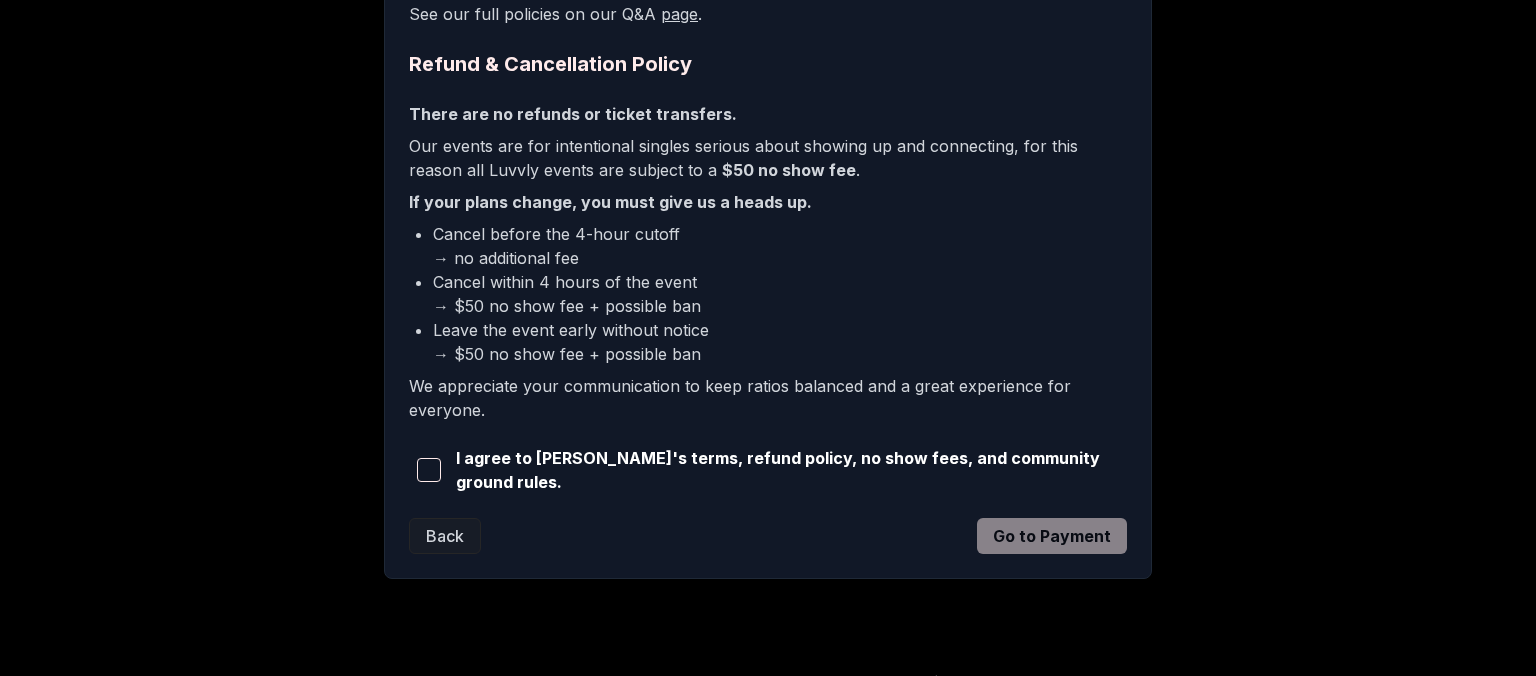 scroll, scrollTop: 507, scrollLeft: 0, axis: vertical 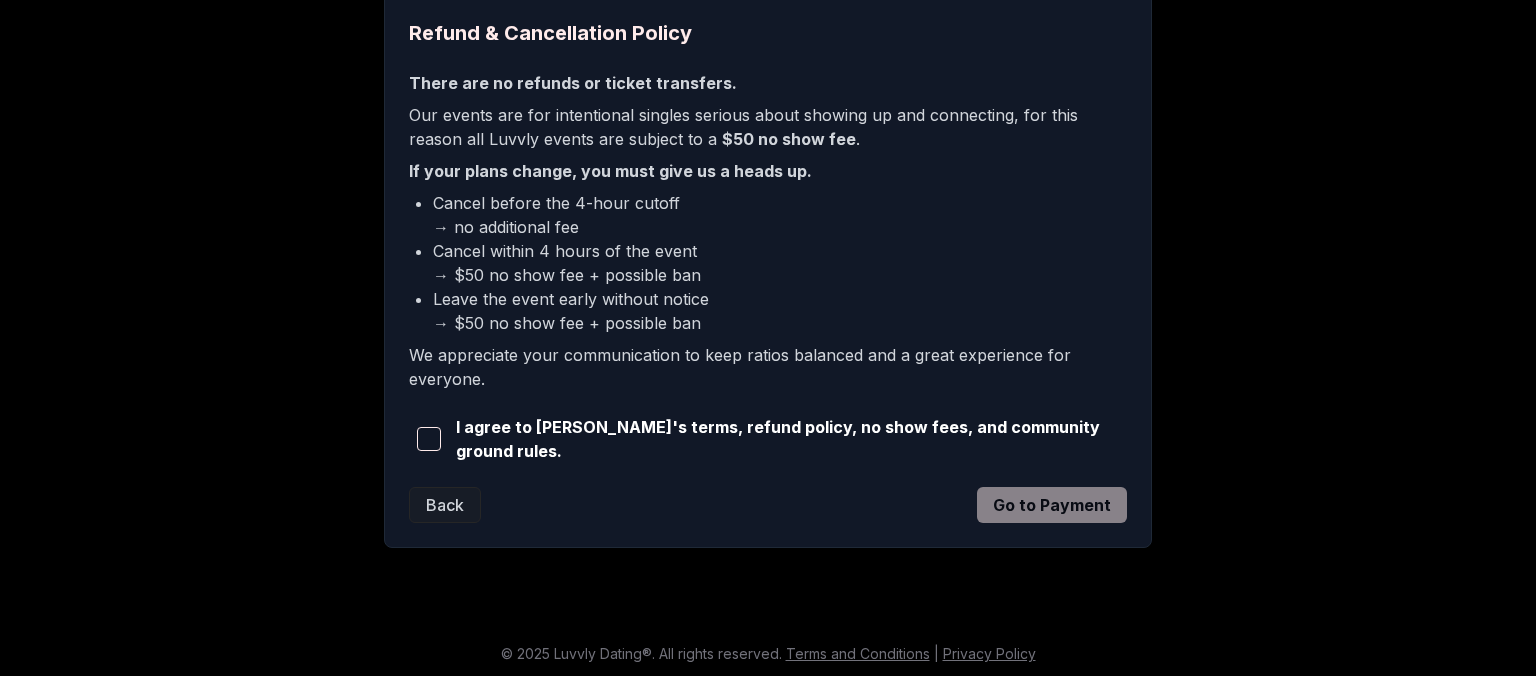 click at bounding box center (429, 439) 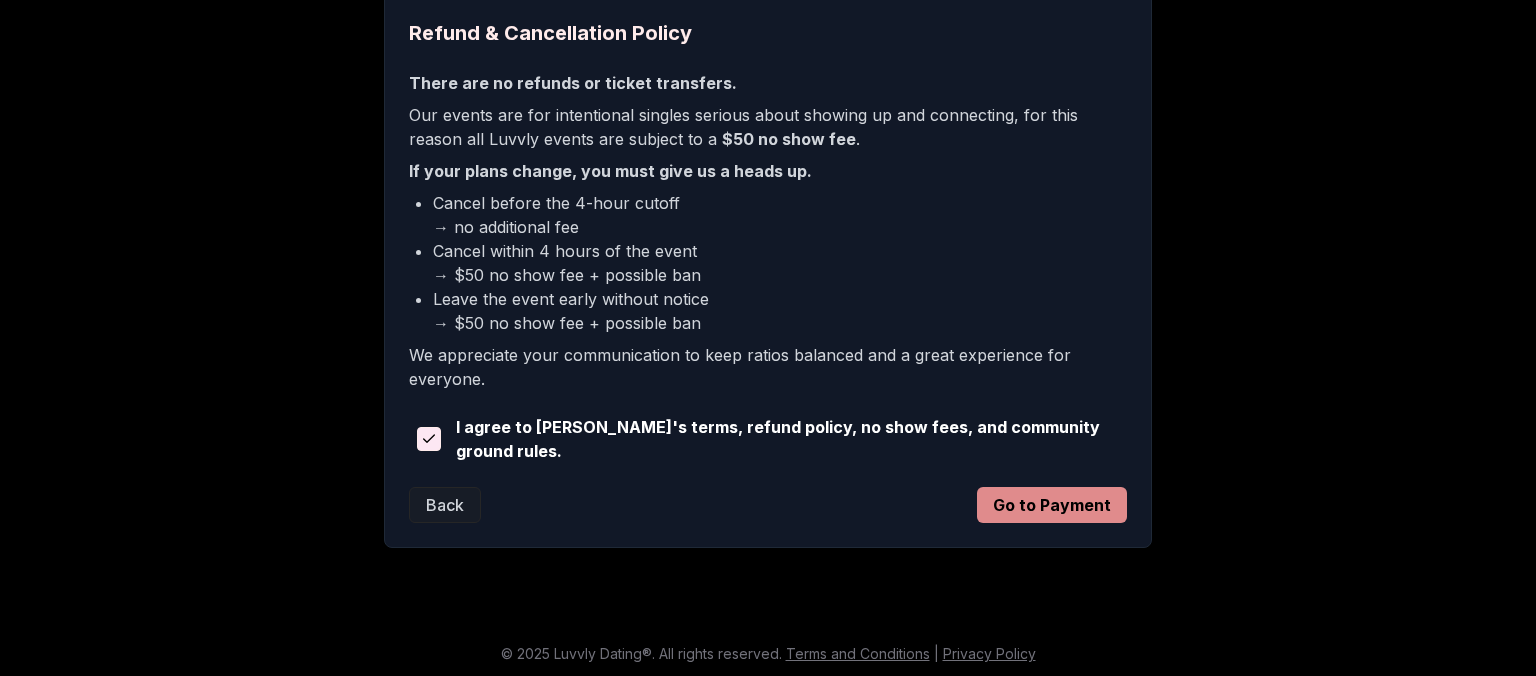 click on "Go to Payment" at bounding box center (1052, 505) 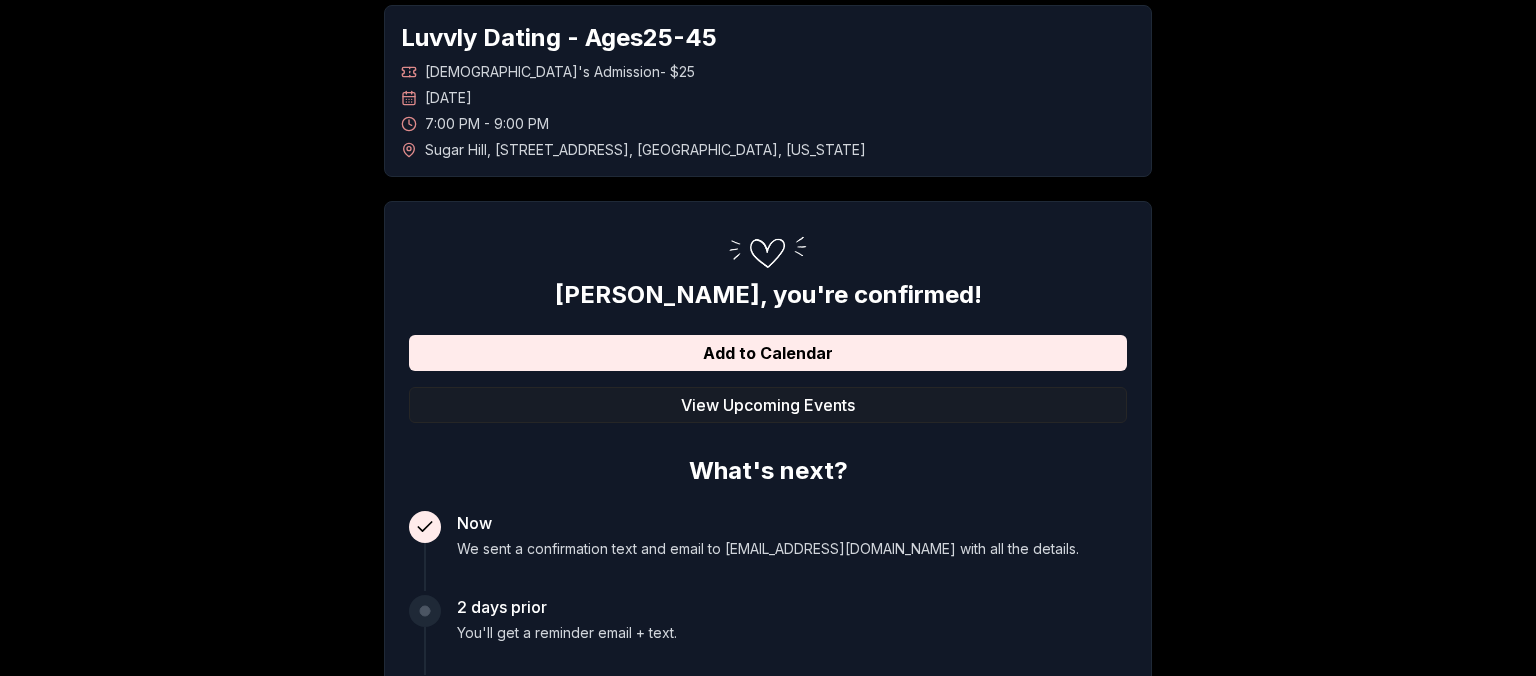 scroll, scrollTop: 59, scrollLeft: 0, axis: vertical 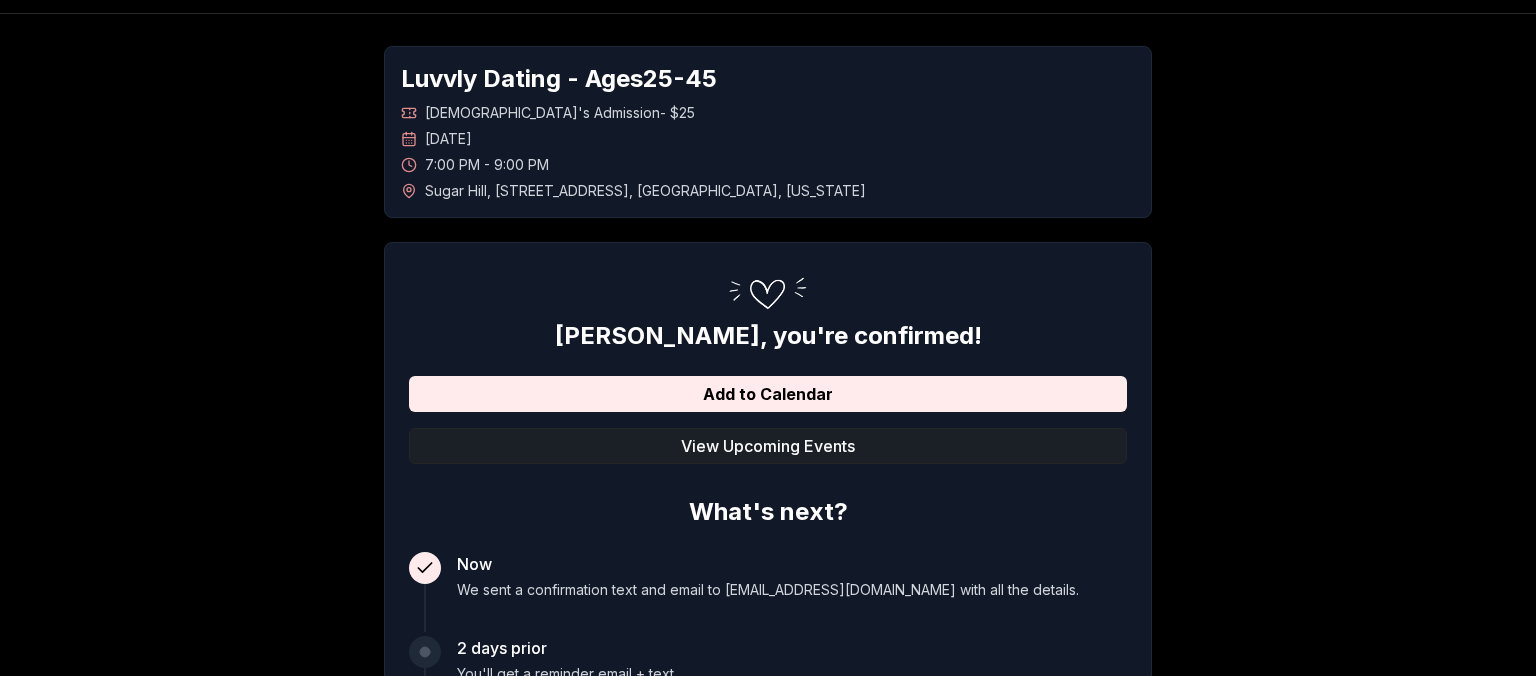 click on "View Upcoming Events" at bounding box center [768, 446] 